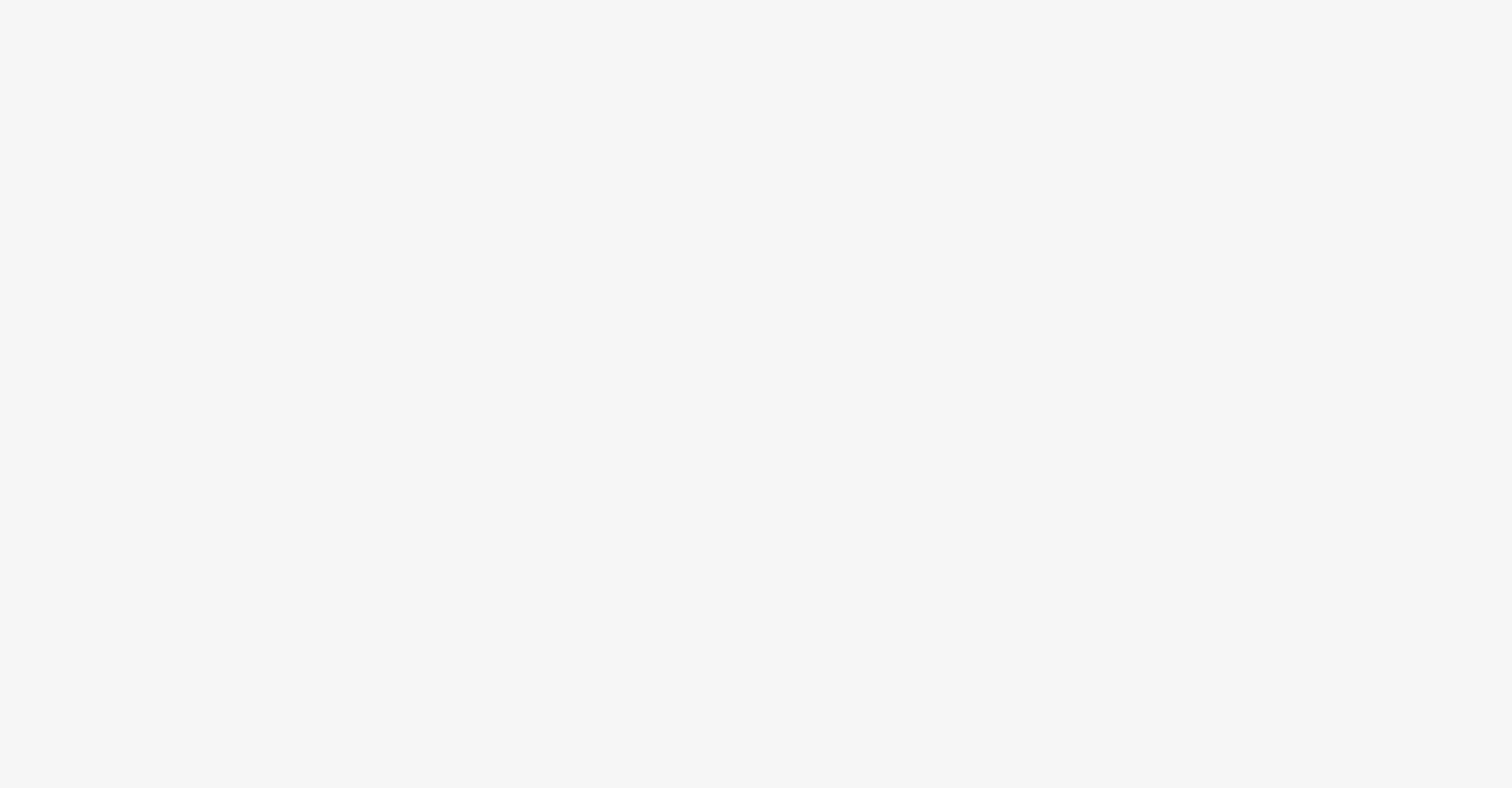 scroll, scrollTop: 0, scrollLeft: 0, axis: both 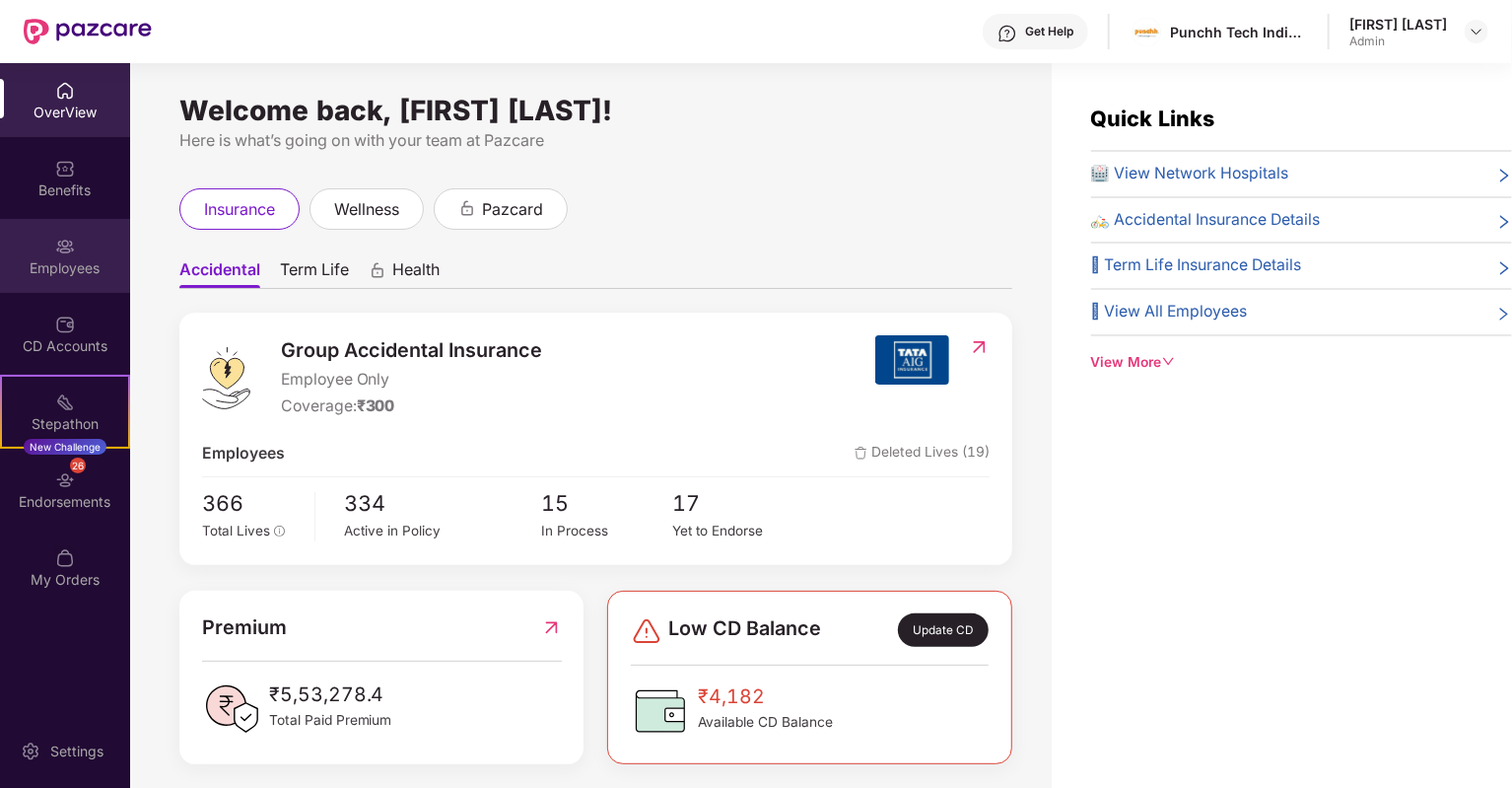 click on "Employees" at bounding box center [65, 268] 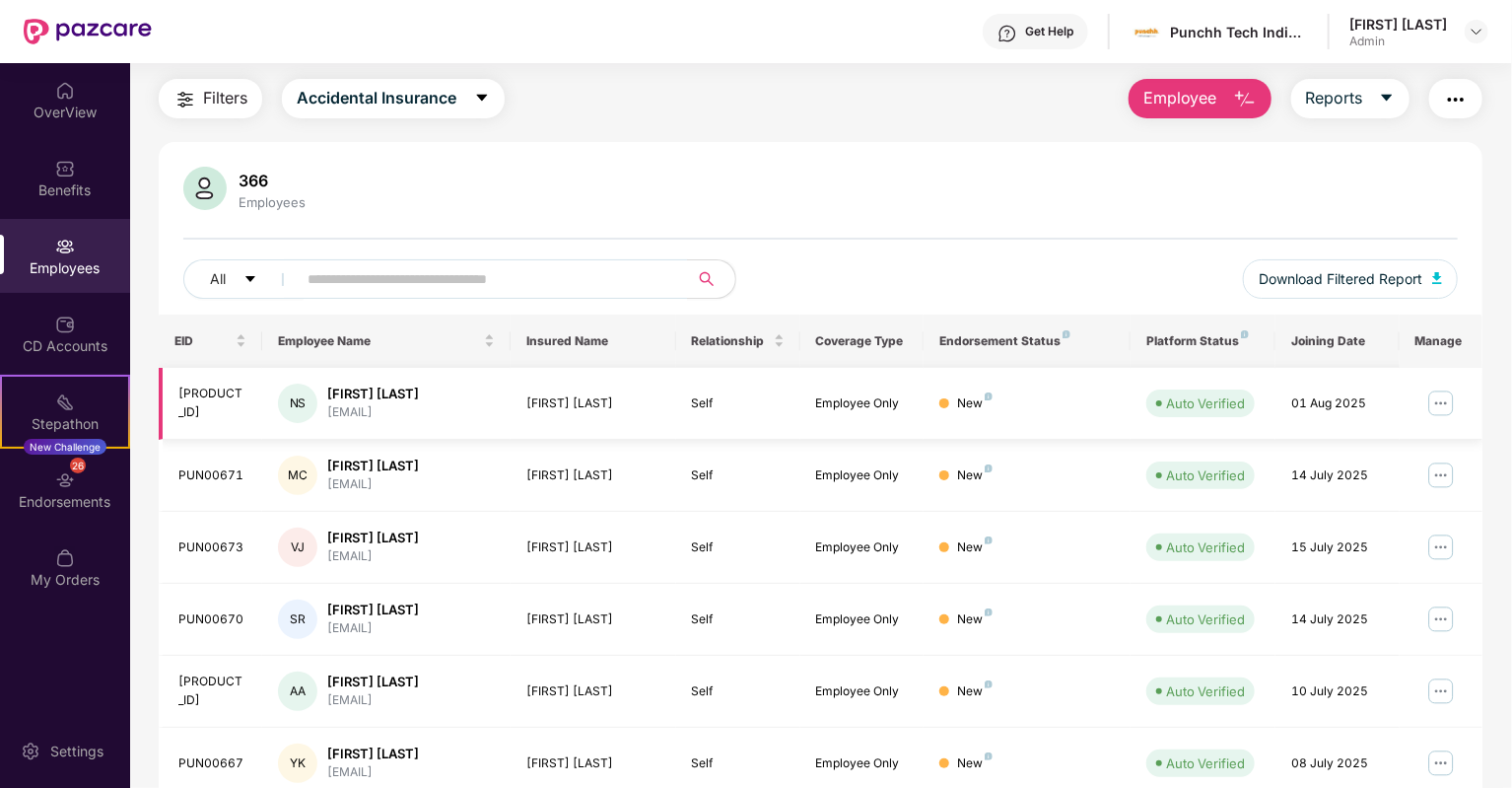 scroll, scrollTop: 55, scrollLeft: 0, axis: vertical 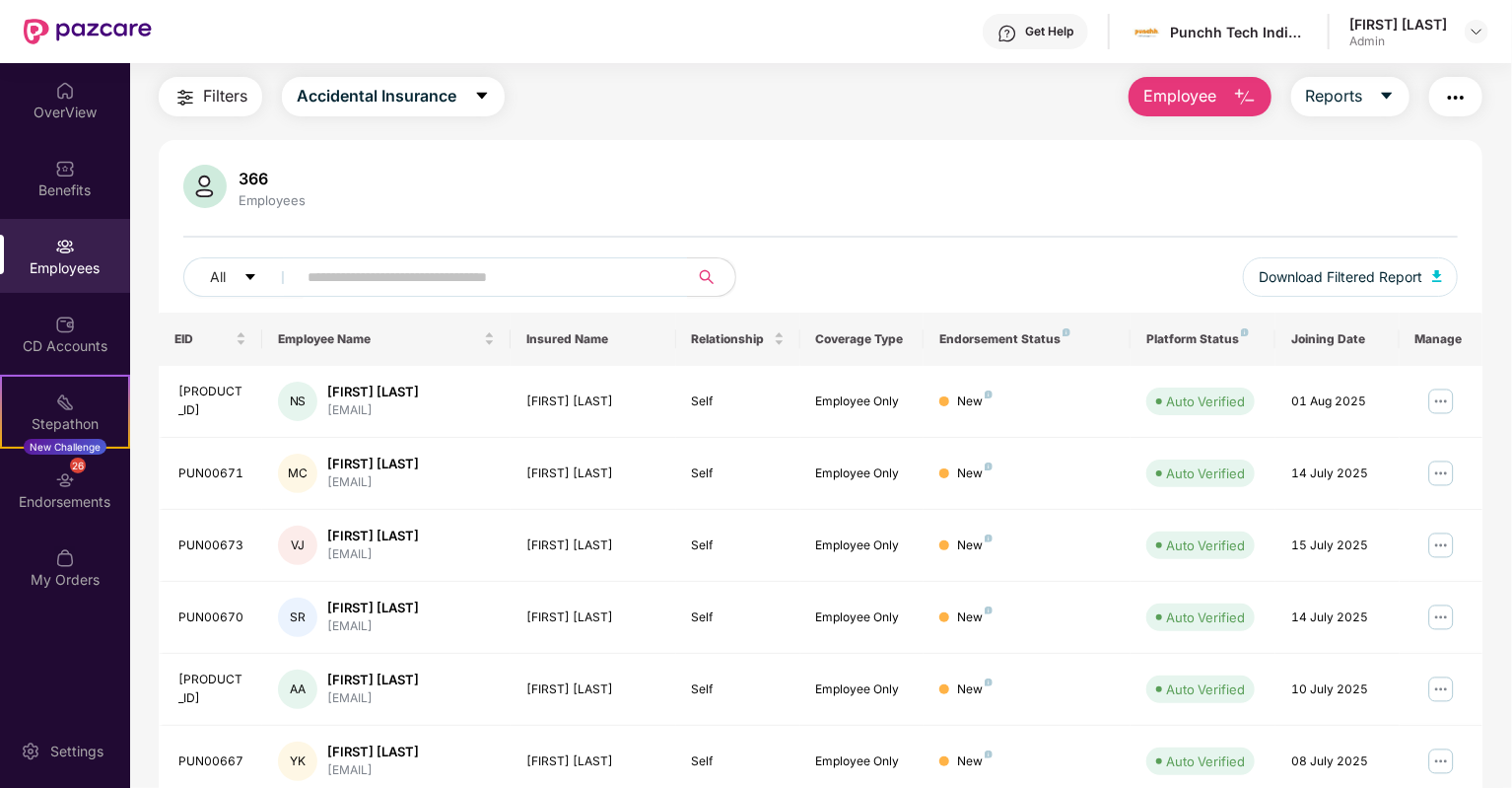 click on "Employee" at bounding box center (1180, 96) 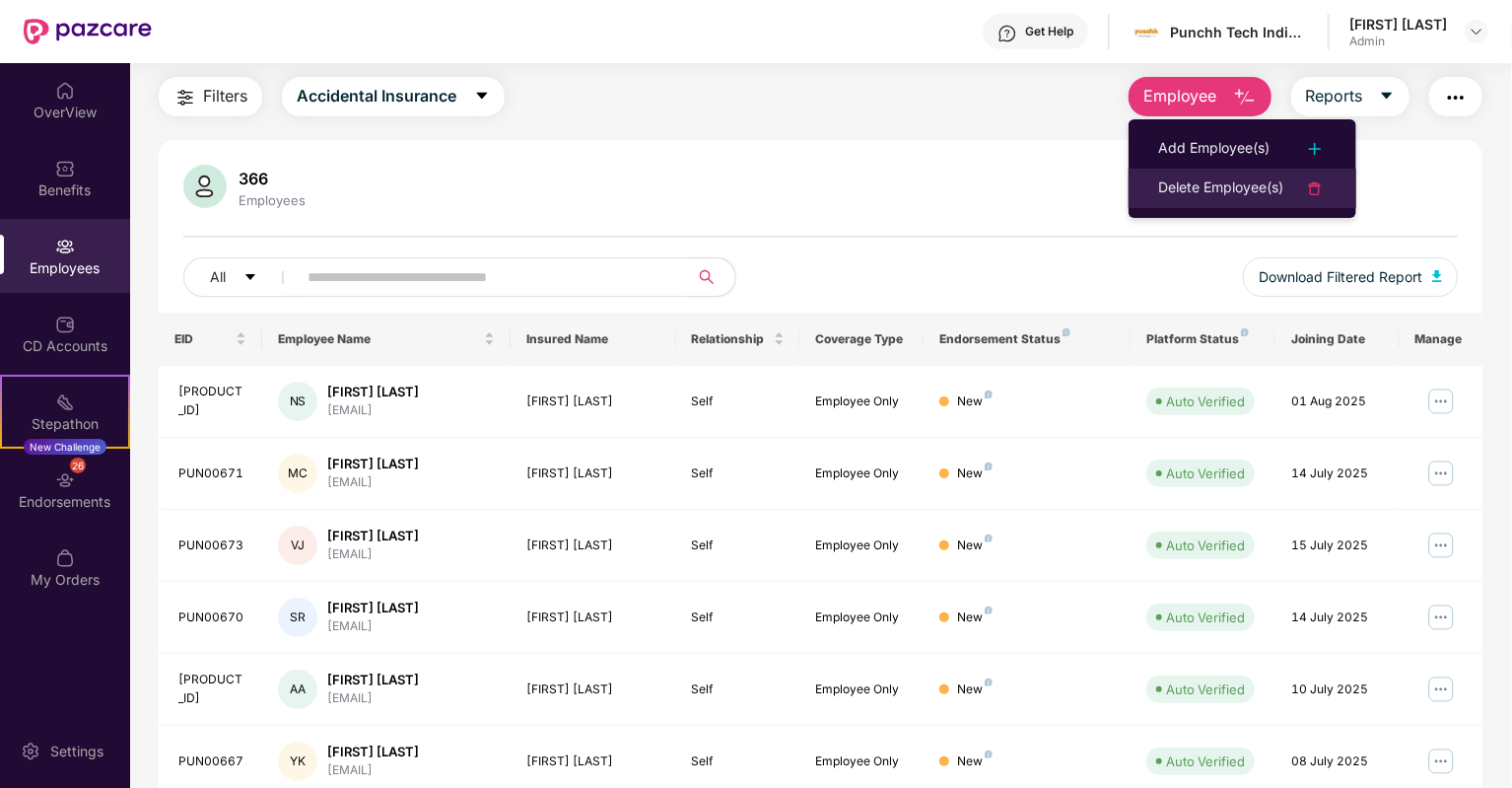 click on "Delete Employee(s)" at bounding box center [1220, 188] 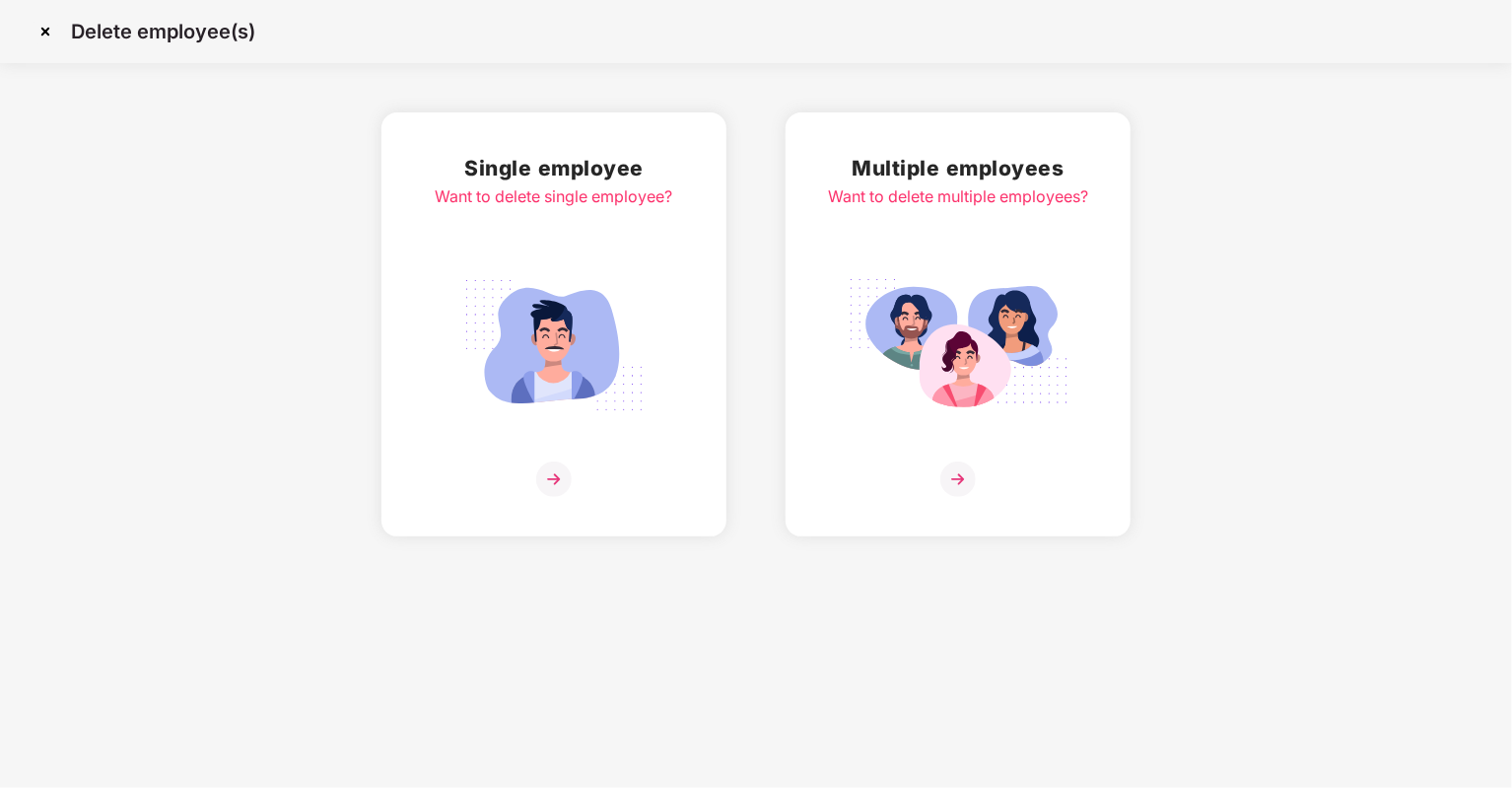 click at bounding box center [554, 479] 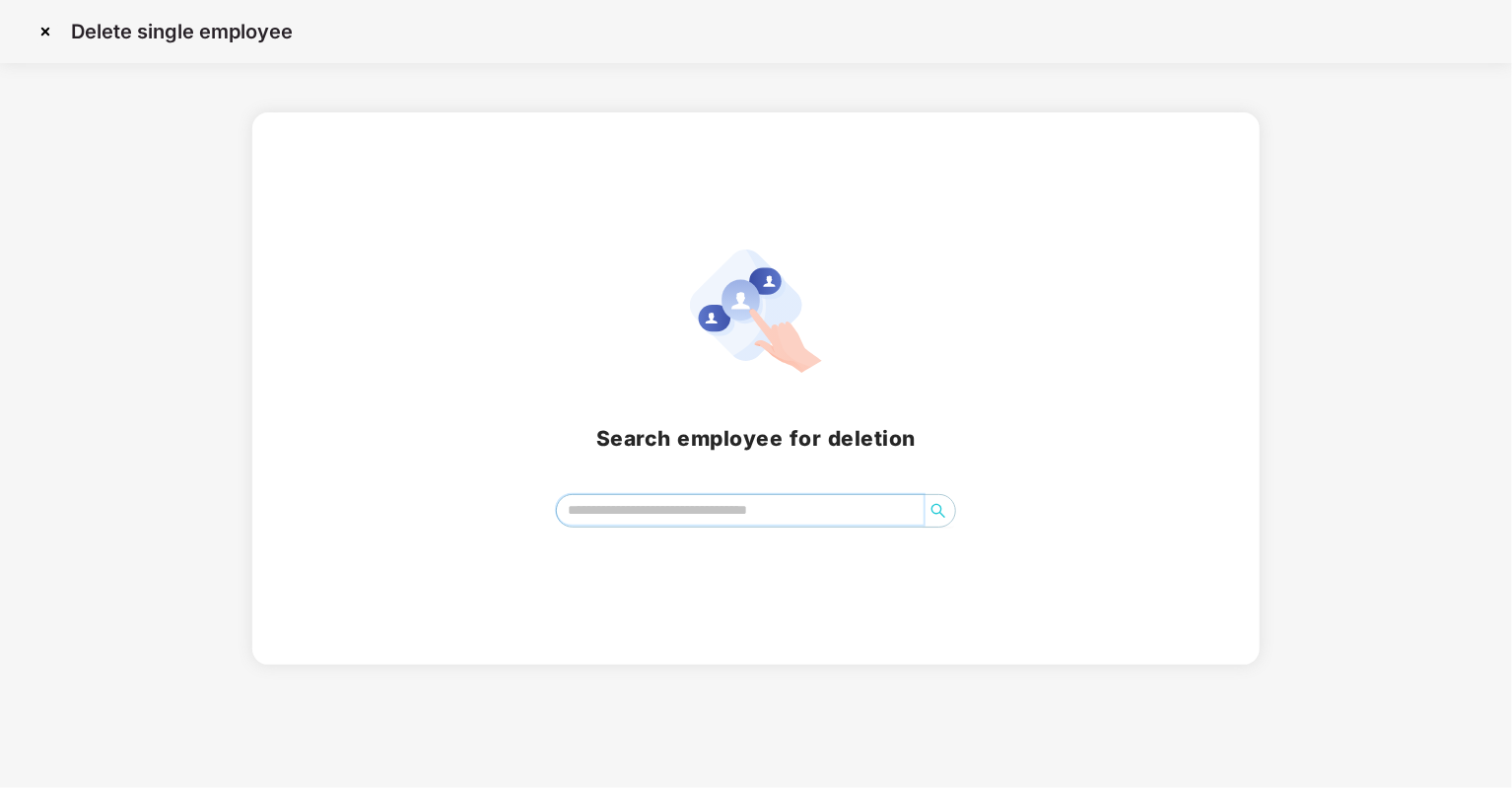 click at bounding box center [740, 510] 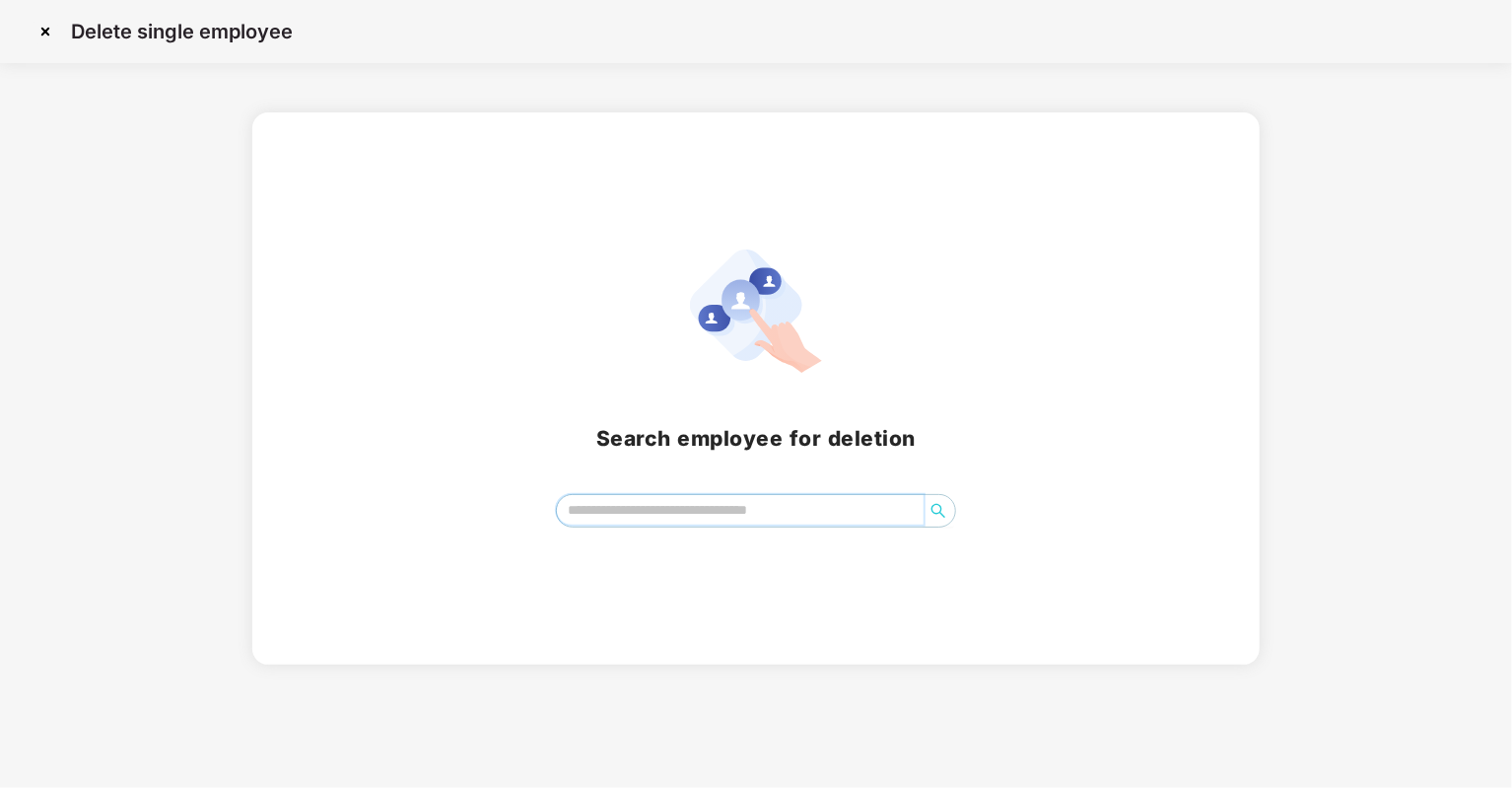 click at bounding box center (740, 510) 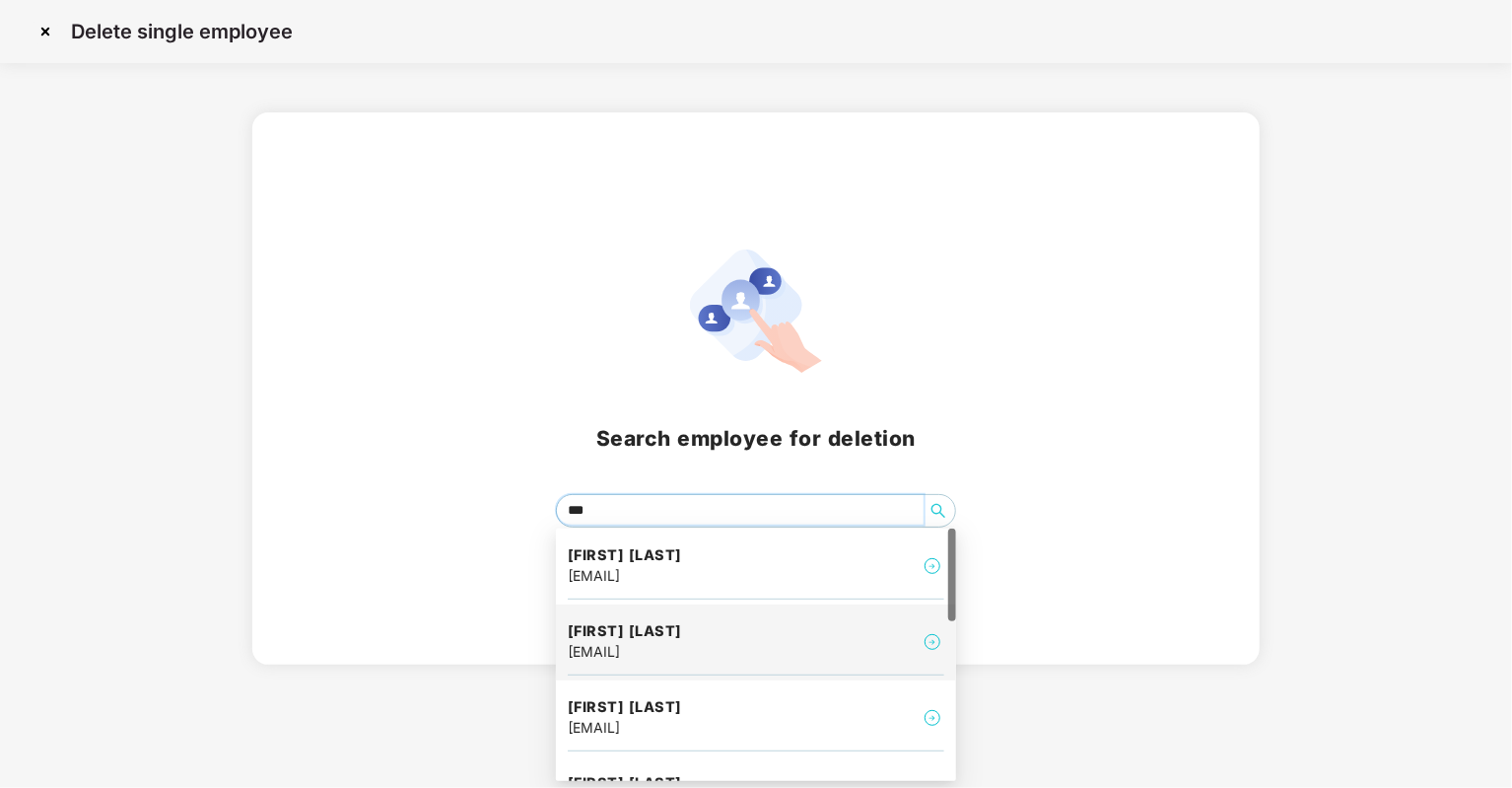 scroll, scrollTop: 0, scrollLeft: 0, axis: both 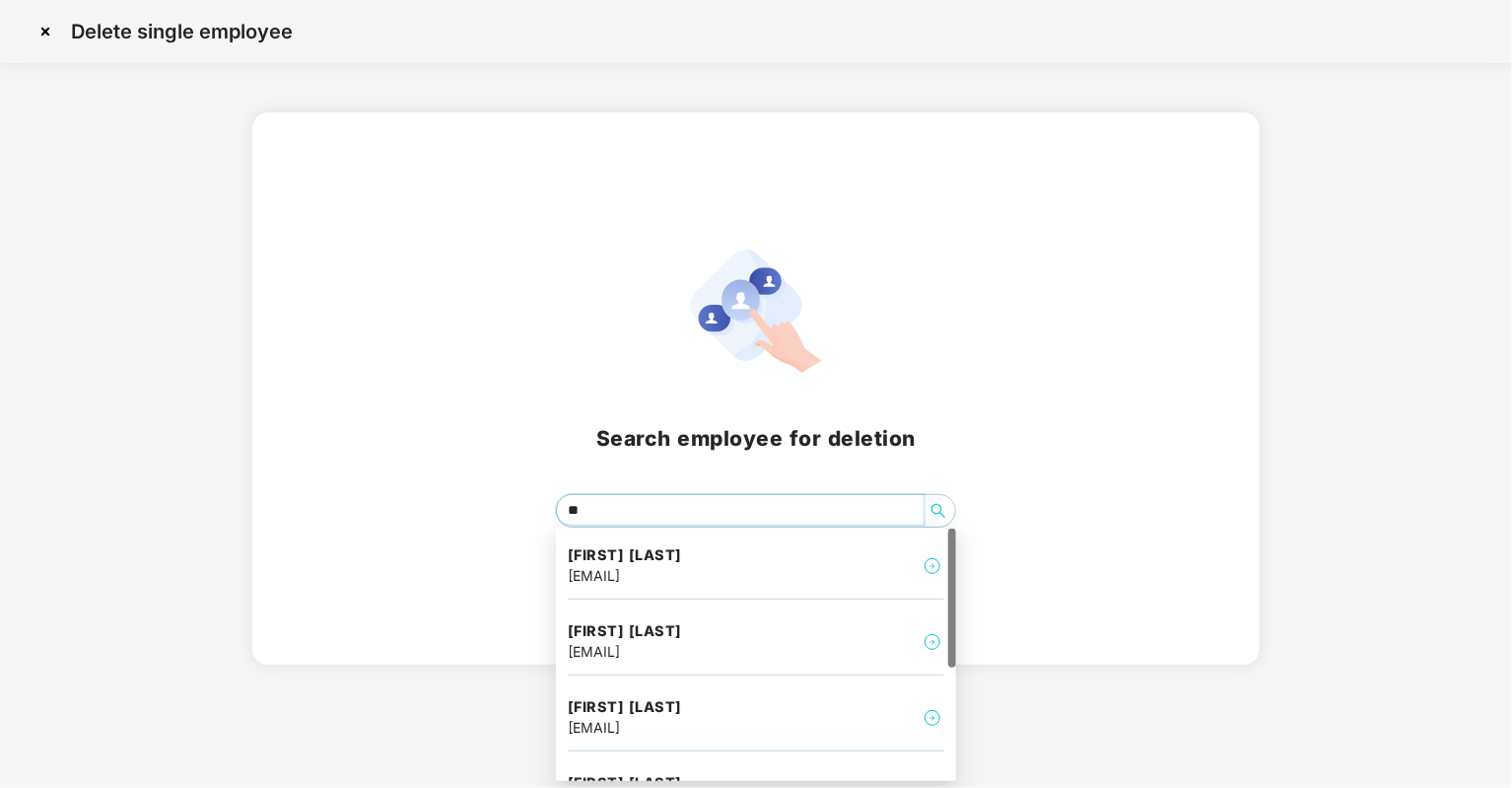 type on "*" 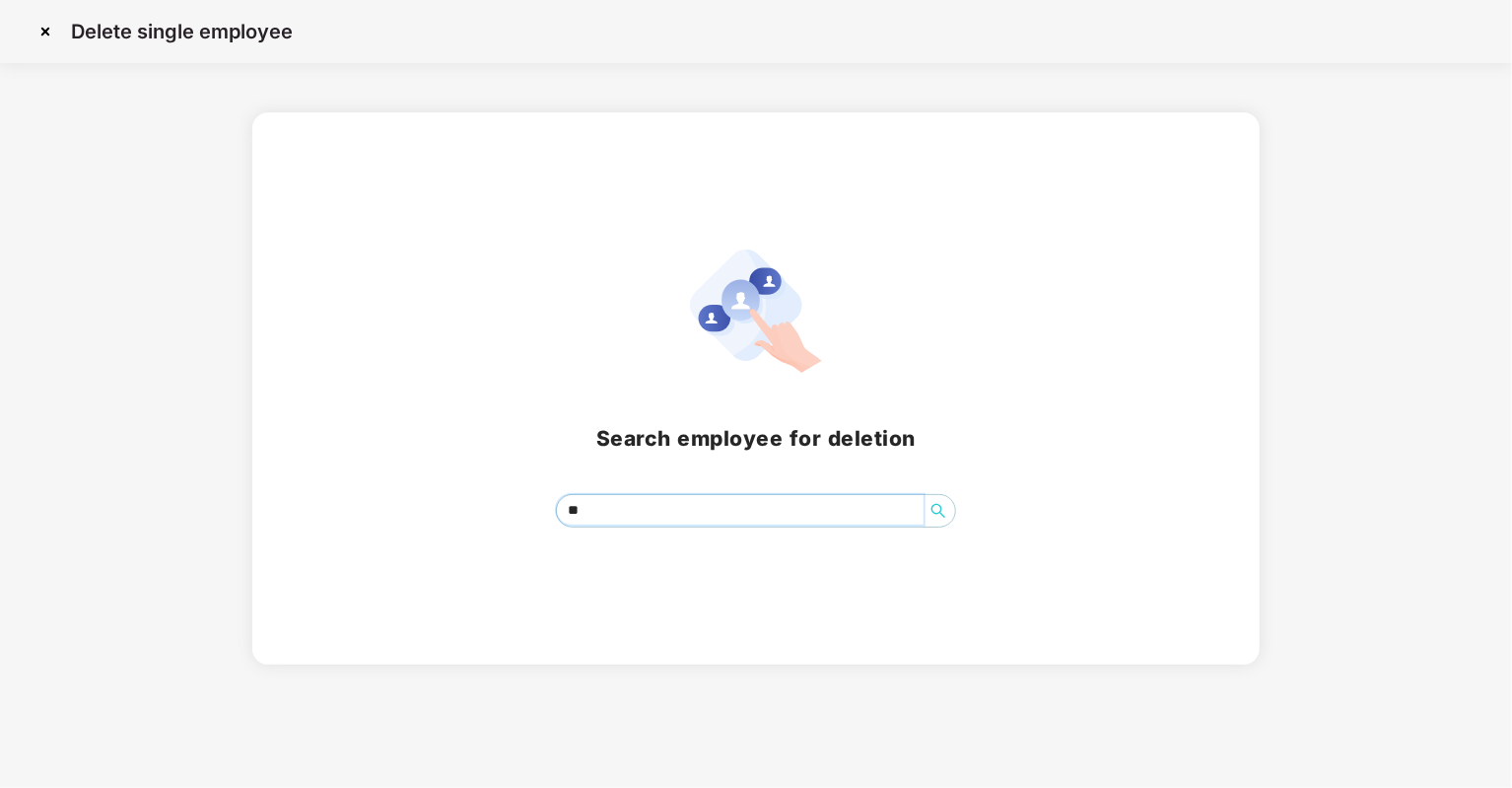 type on "*" 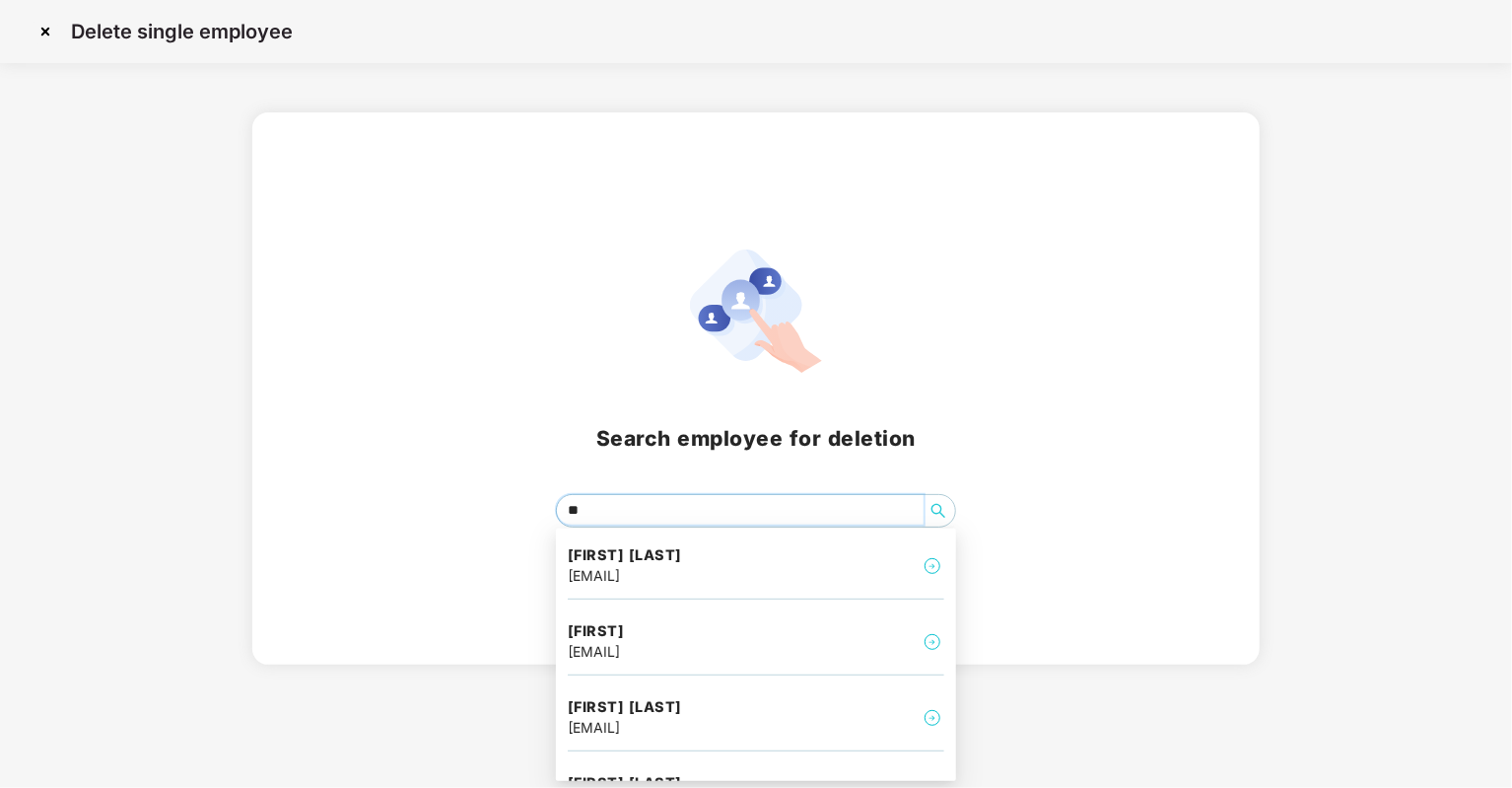 type on "*" 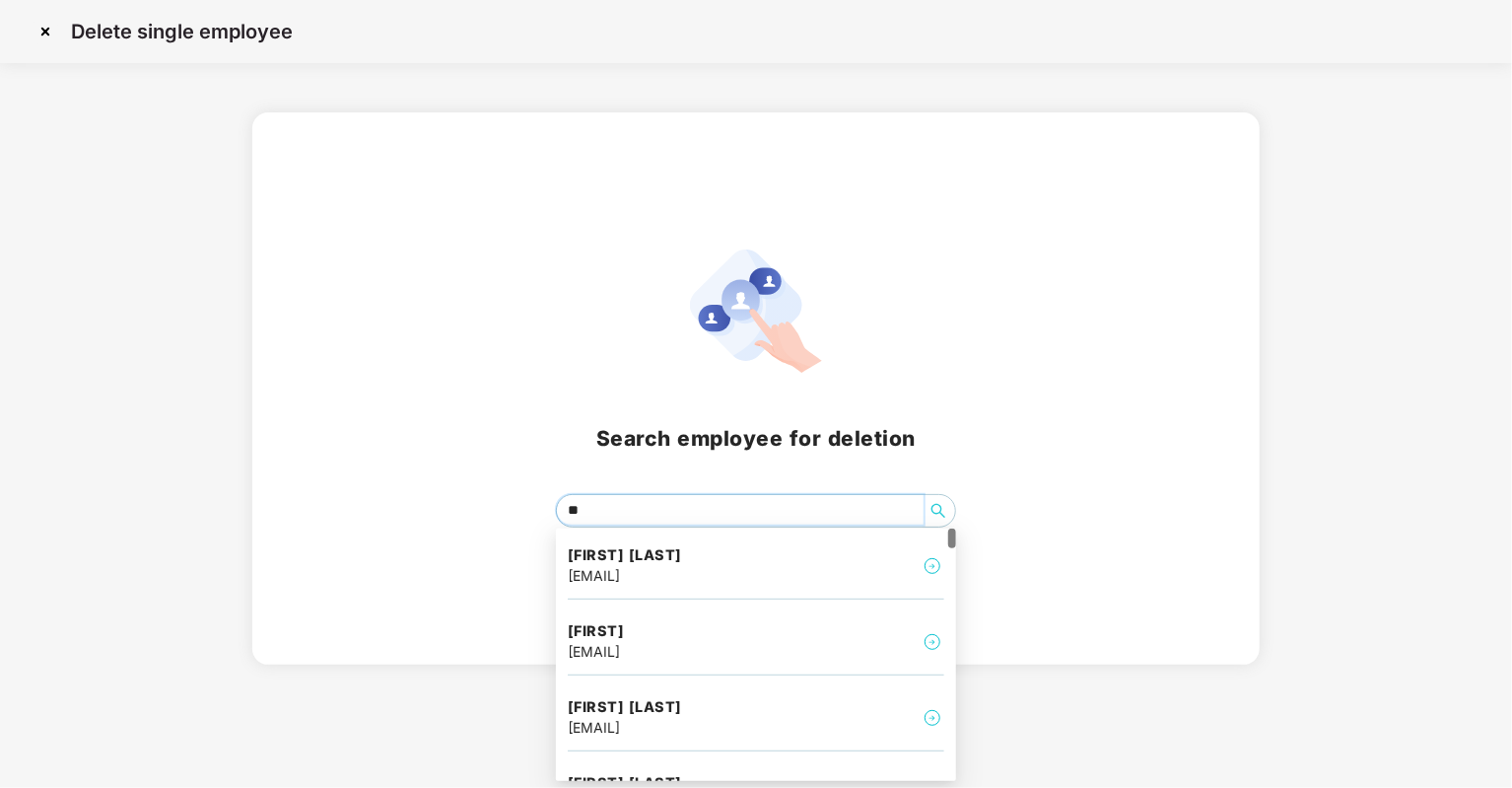 type on "*" 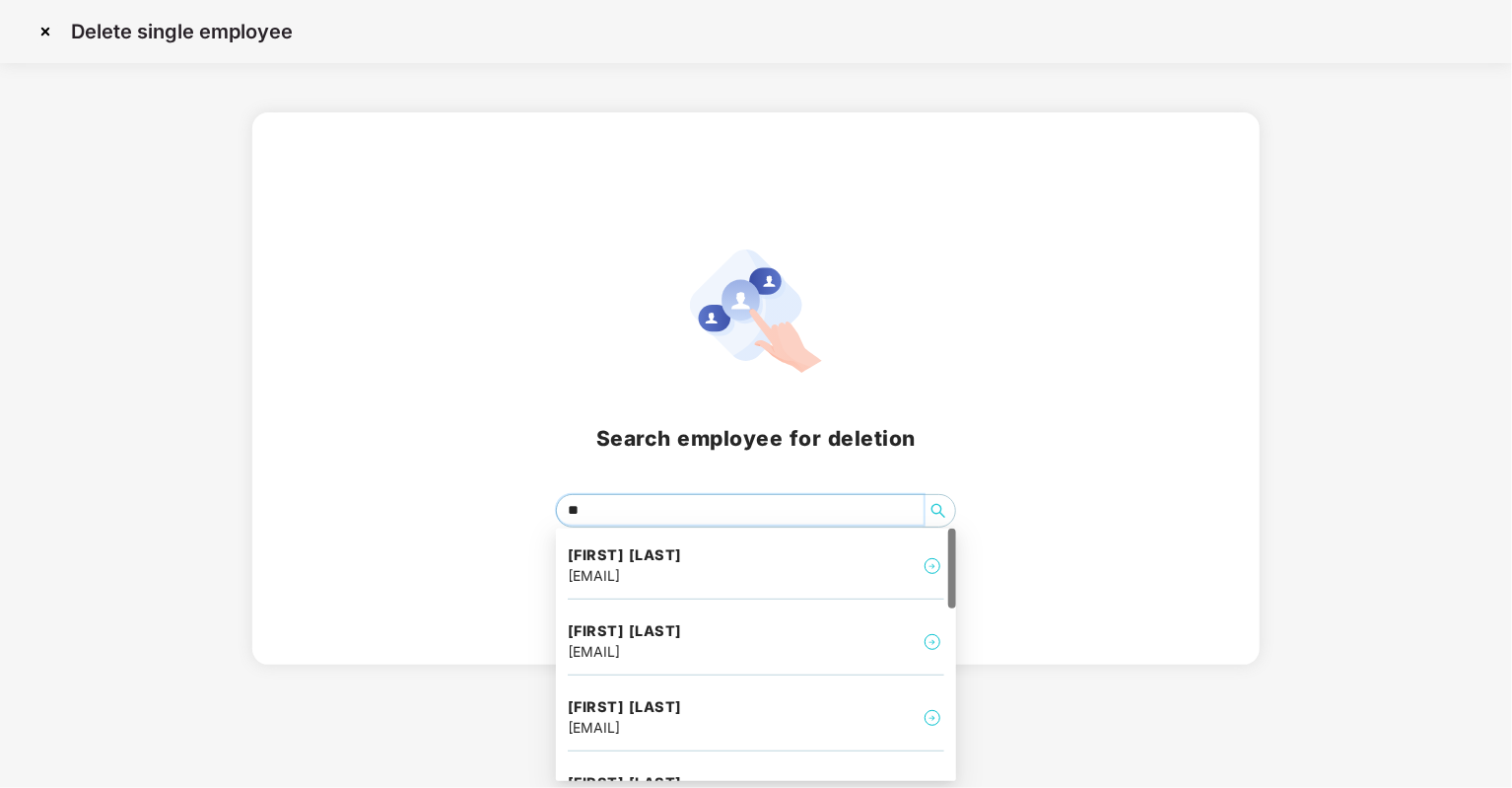 type on "*" 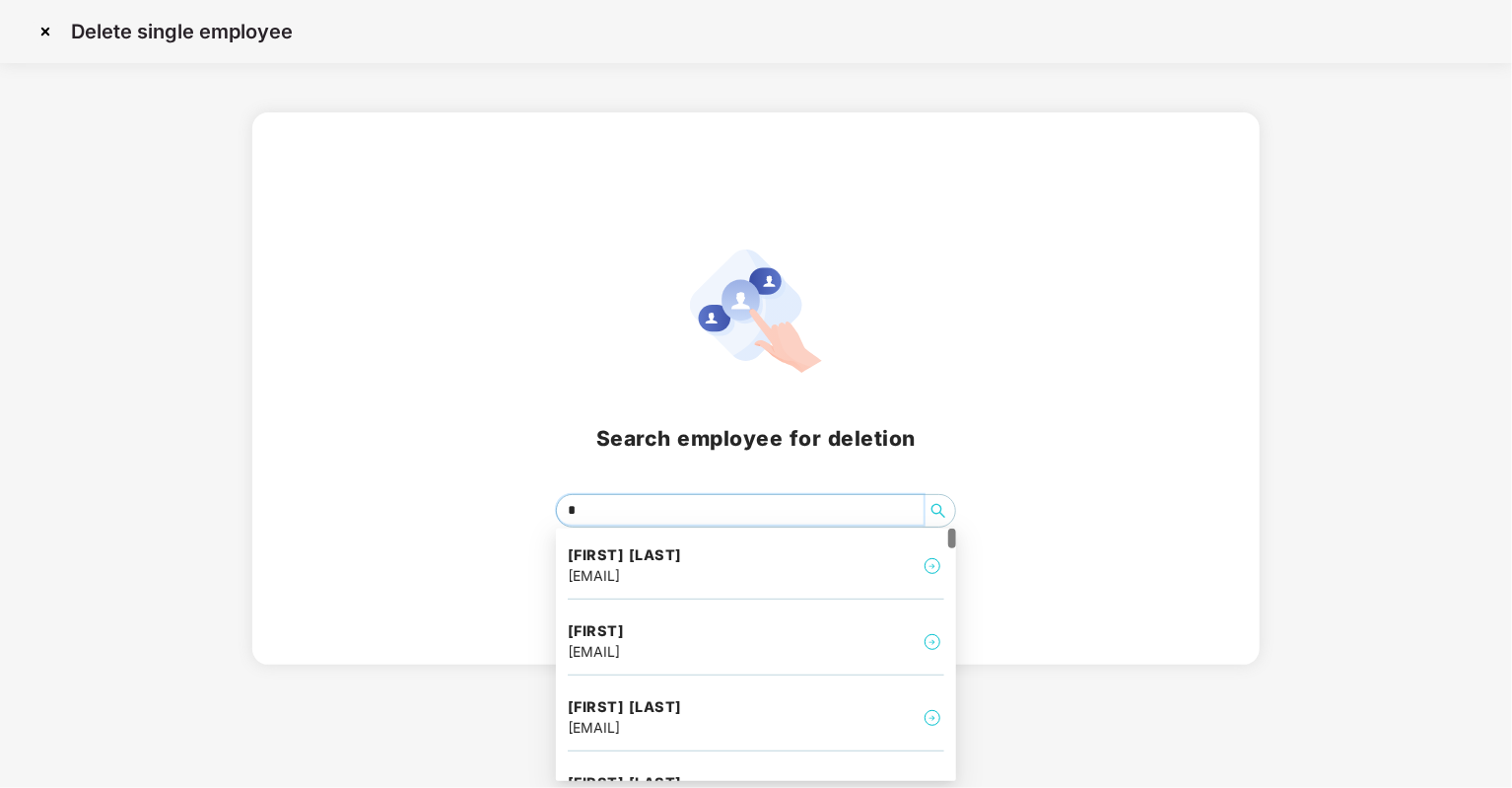 type 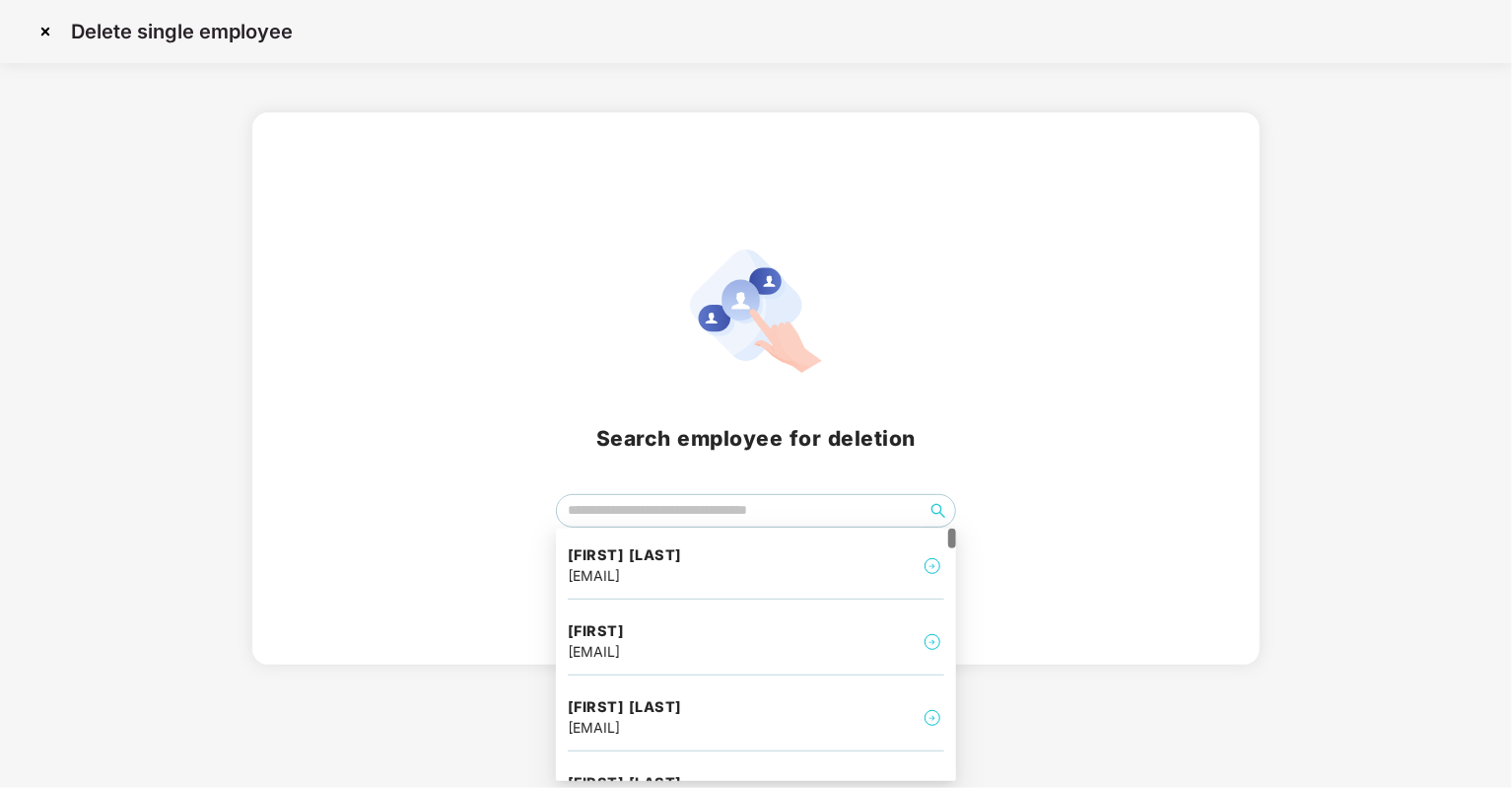 click at bounding box center [45, 32] 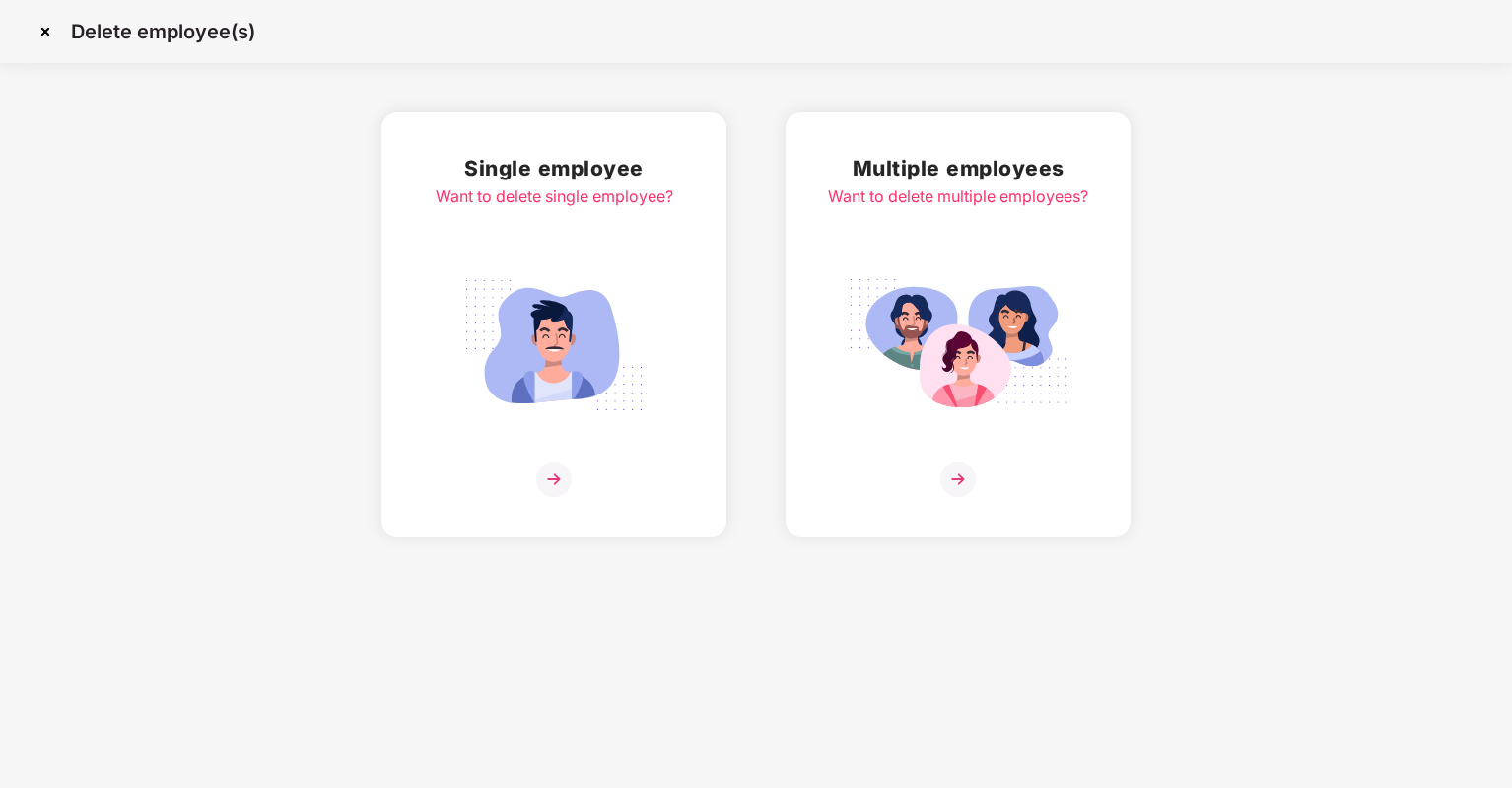scroll, scrollTop: 0, scrollLeft: 0, axis: both 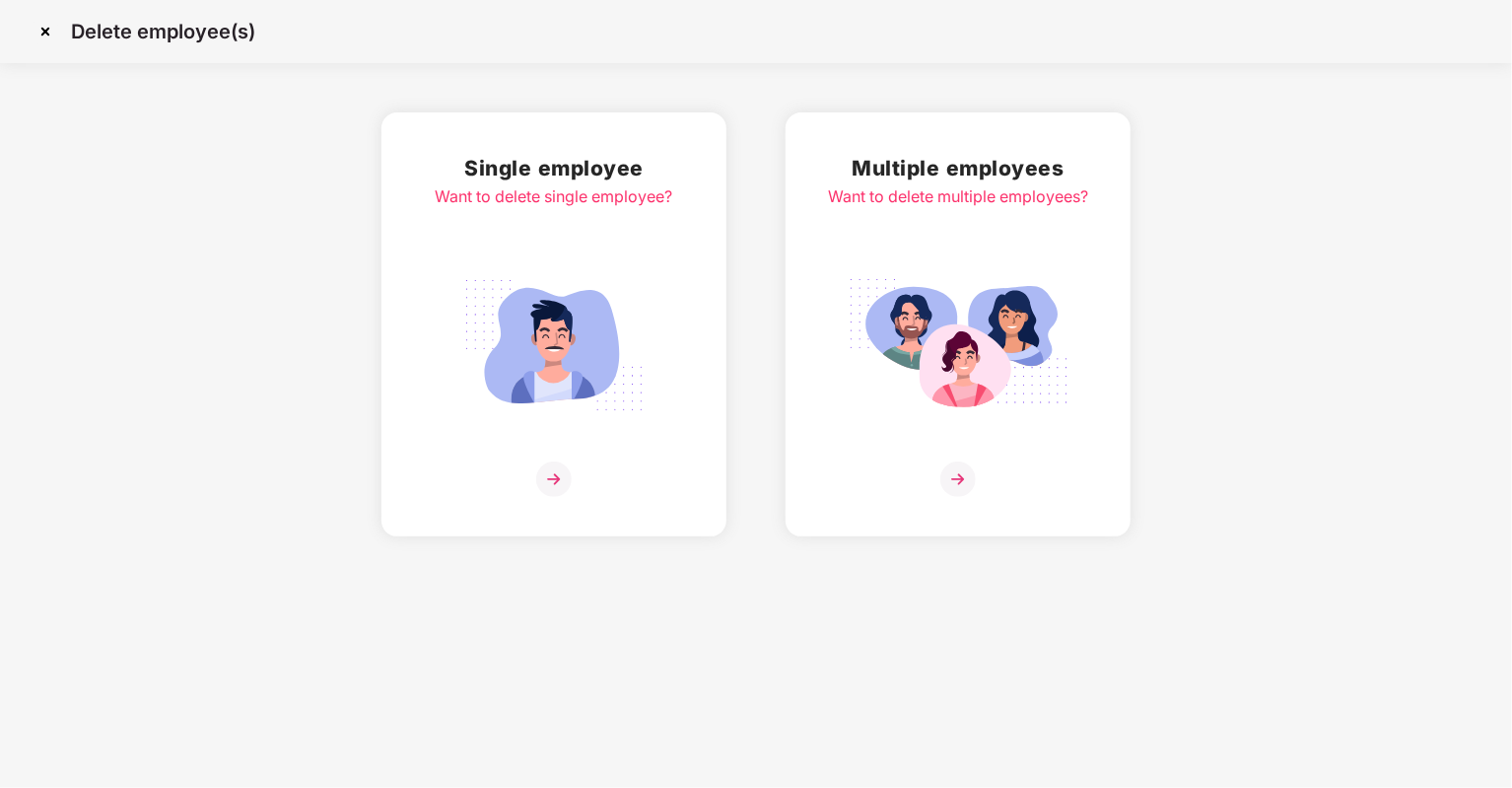 click at bounding box center [45, 32] 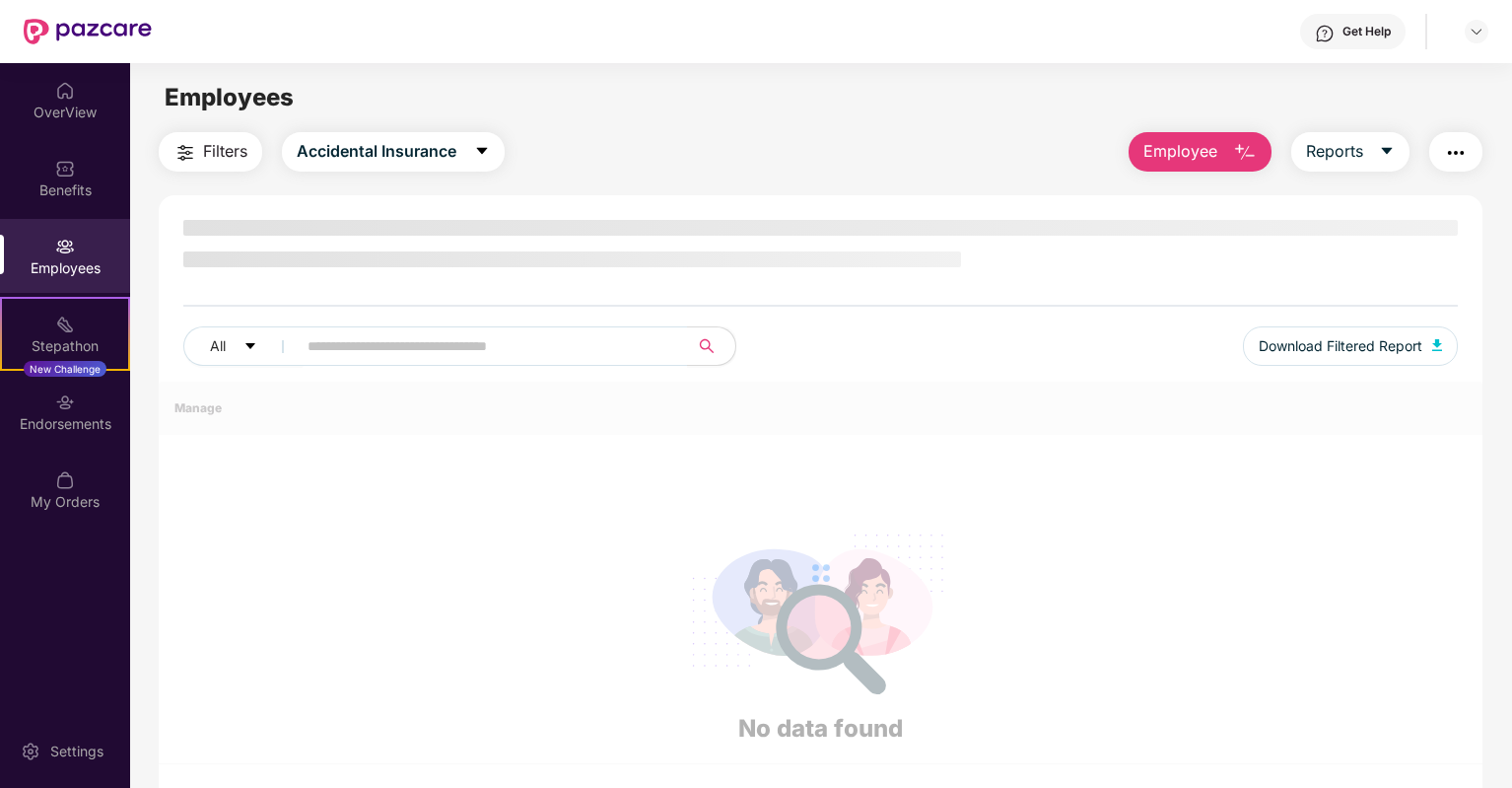 scroll, scrollTop: 0, scrollLeft: 0, axis: both 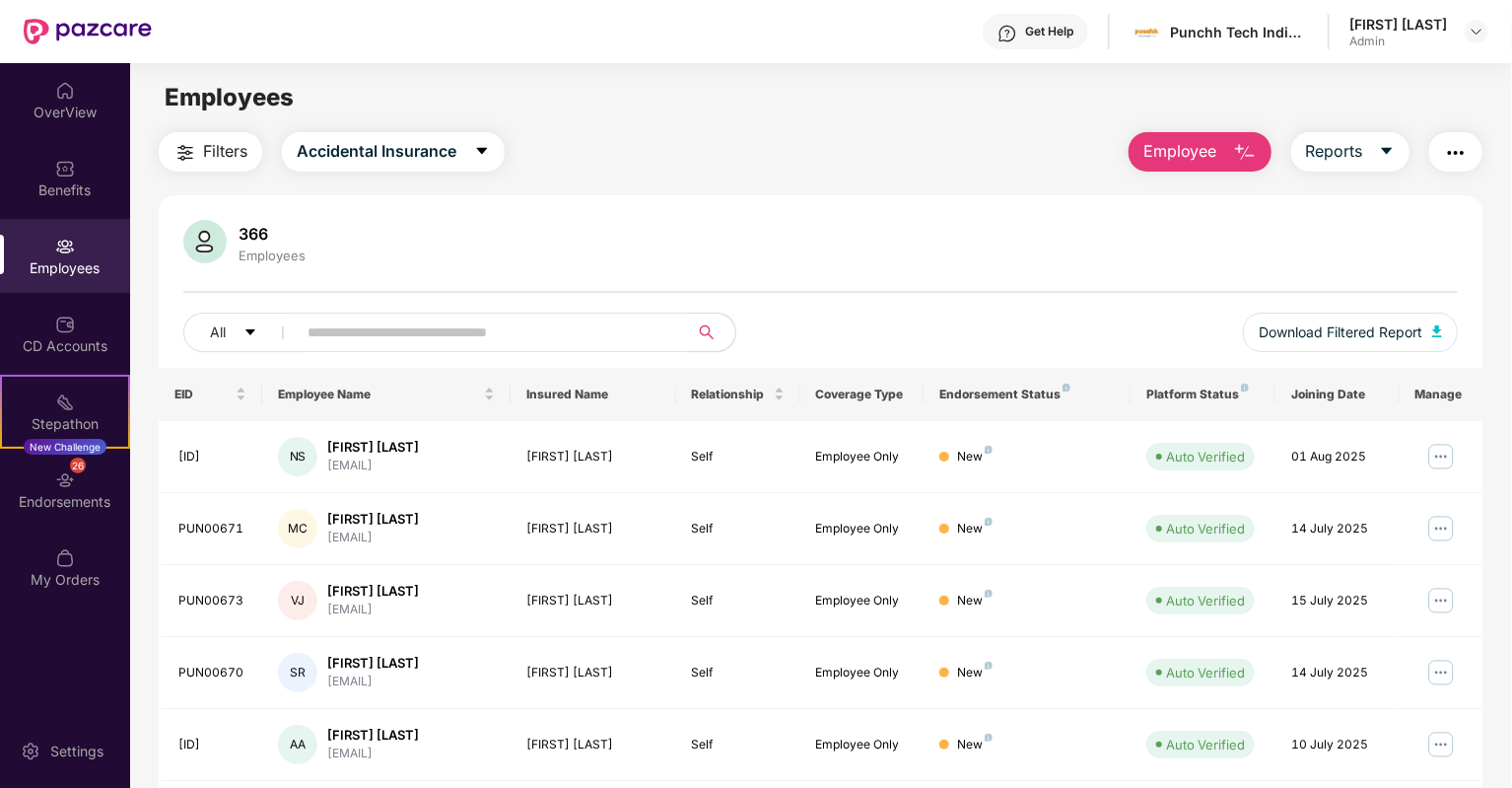 click at bounding box center (484, 332) 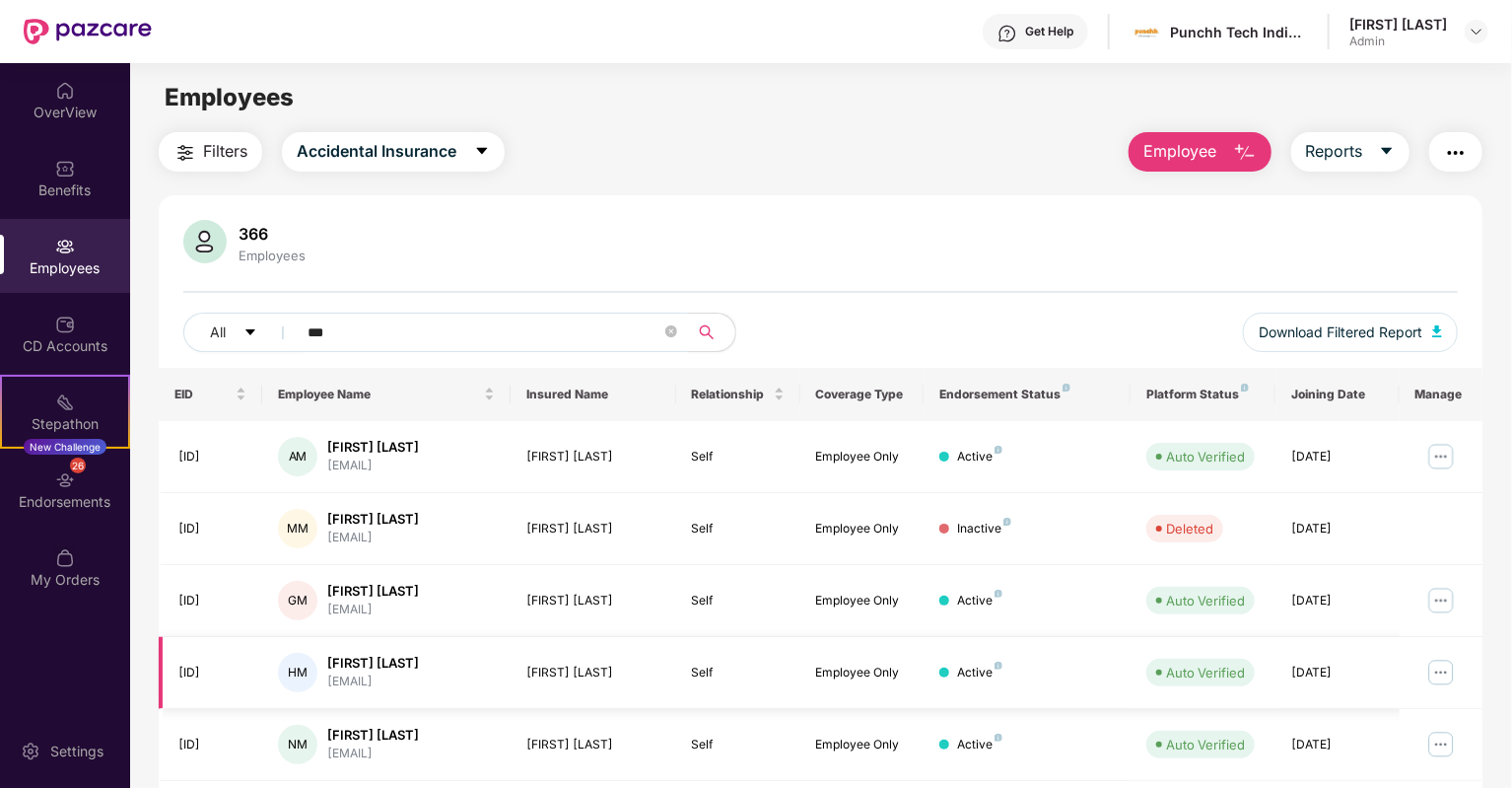 type on "***" 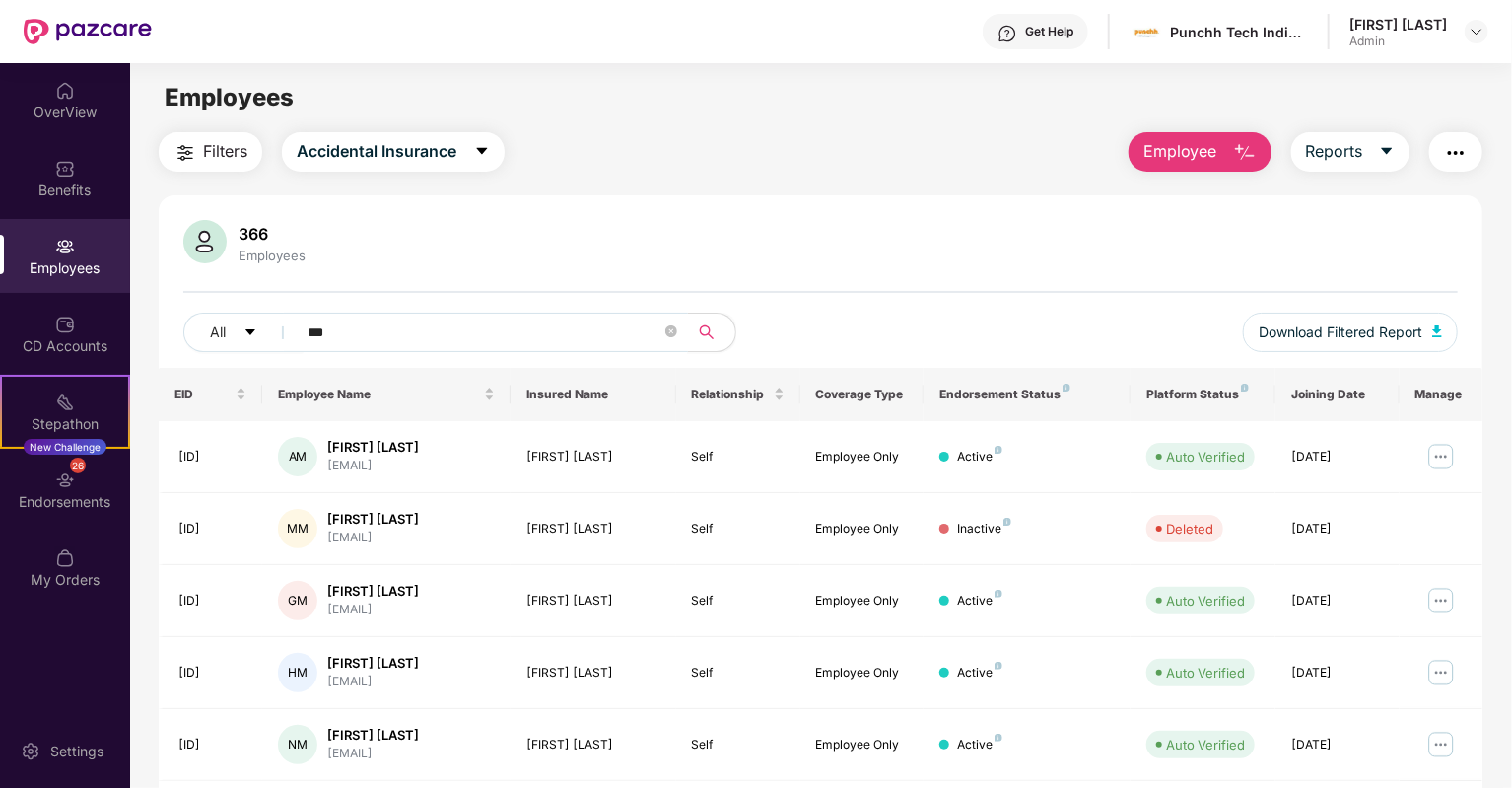 click at bounding box center (1245, 153) 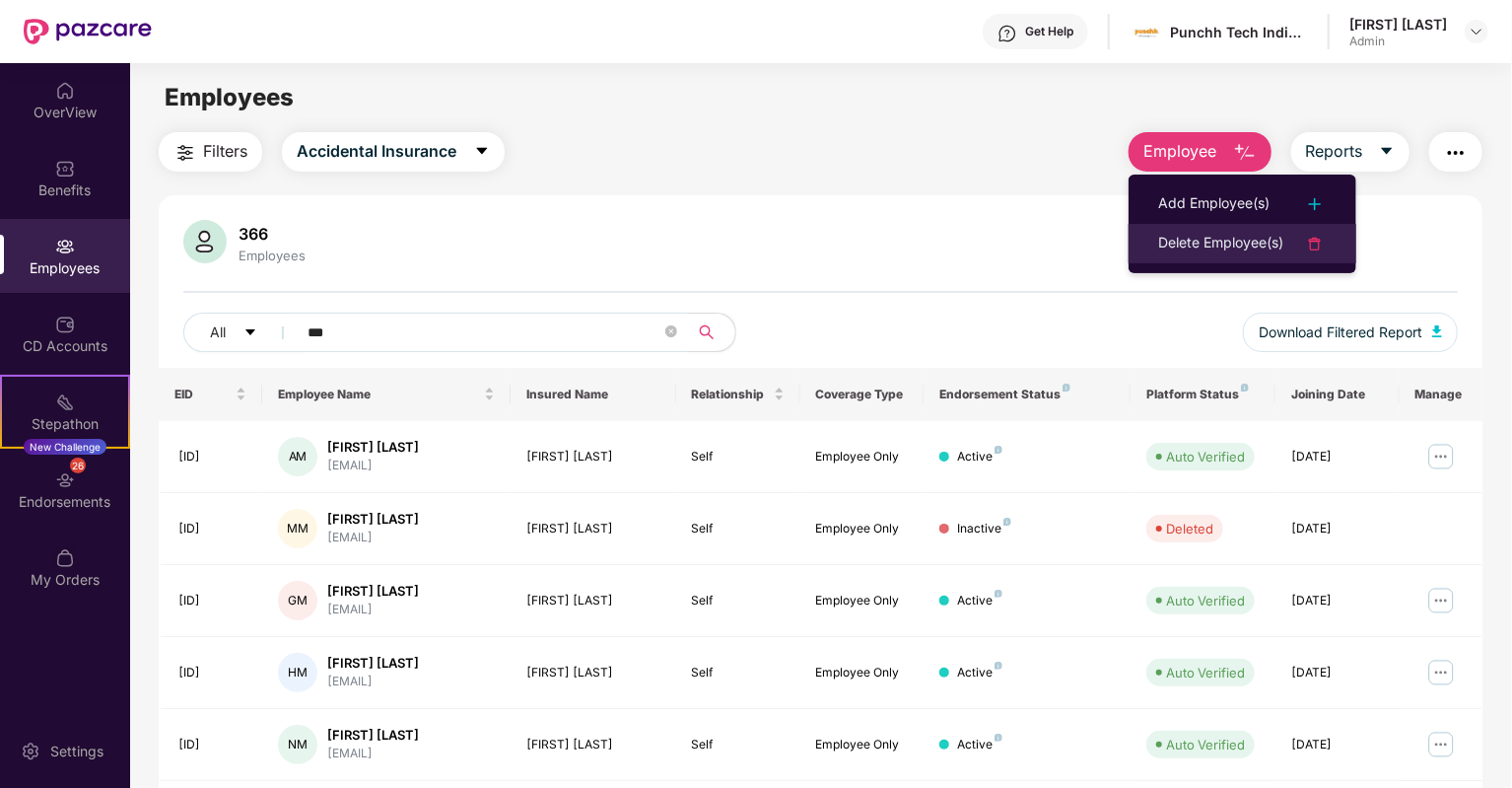 click on "Delete Employee(s)" at bounding box center (1220, 244) 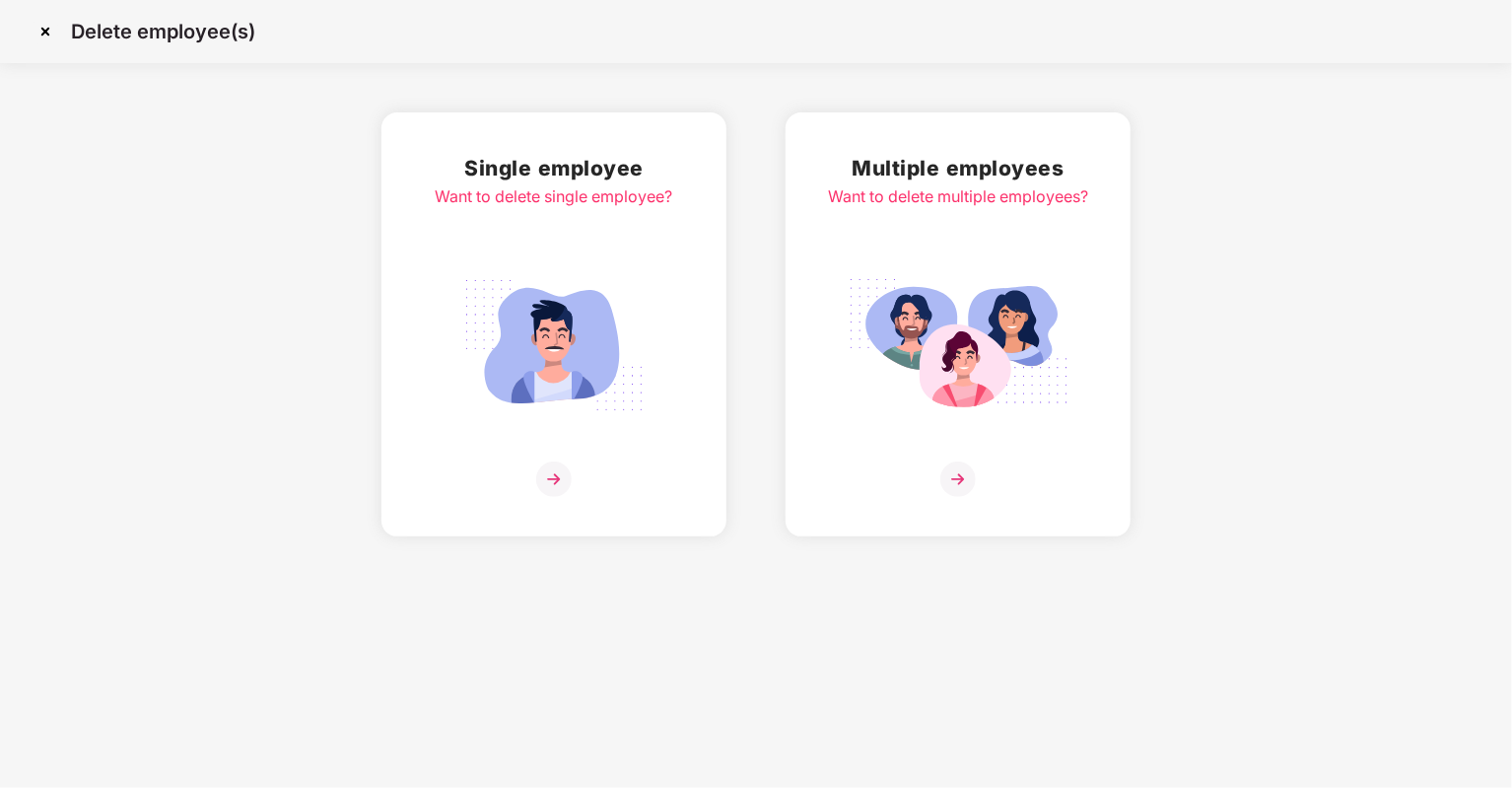 click at bounding box center [554, 479] 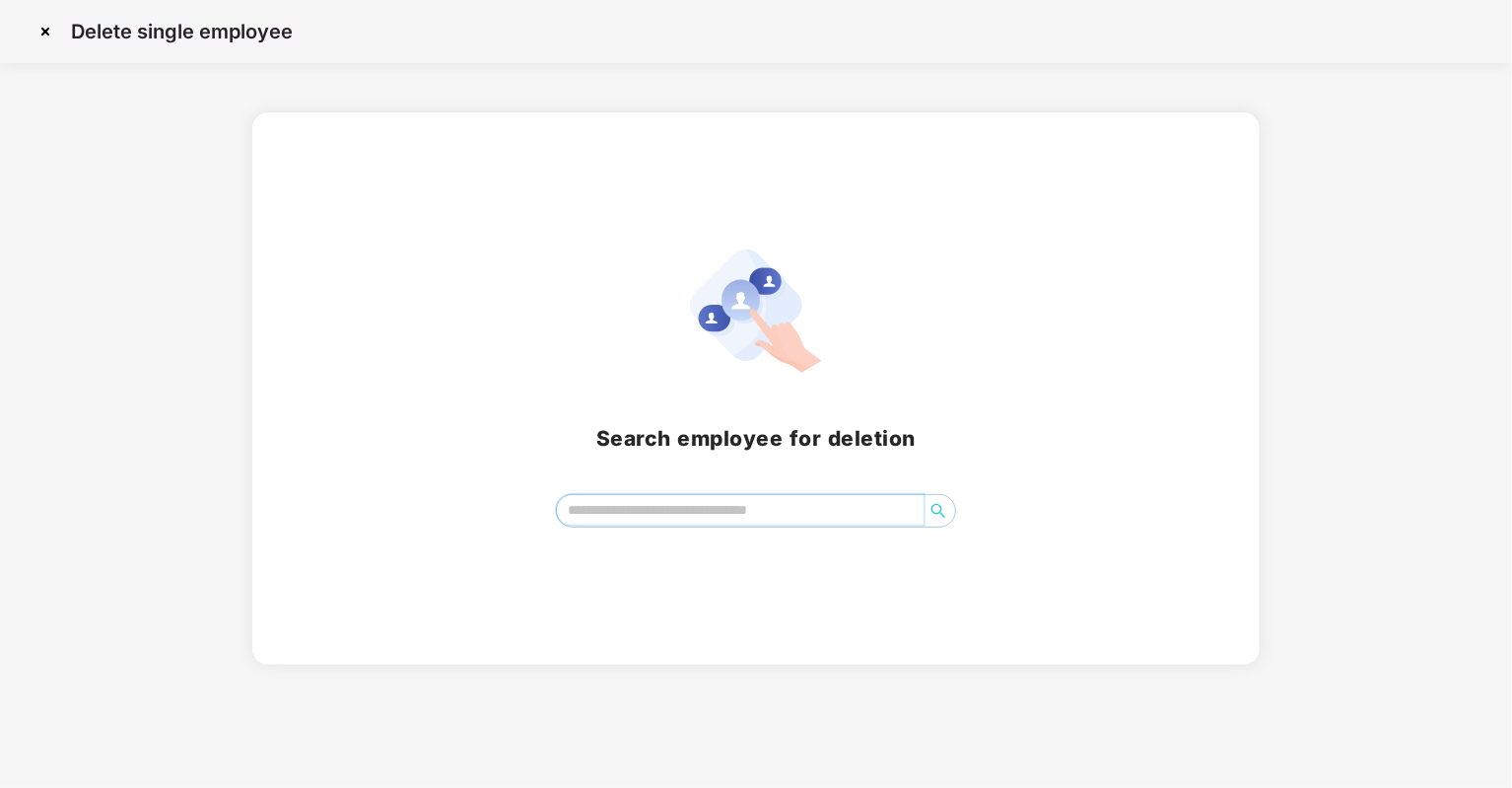 click at bounding box center [740, 510] 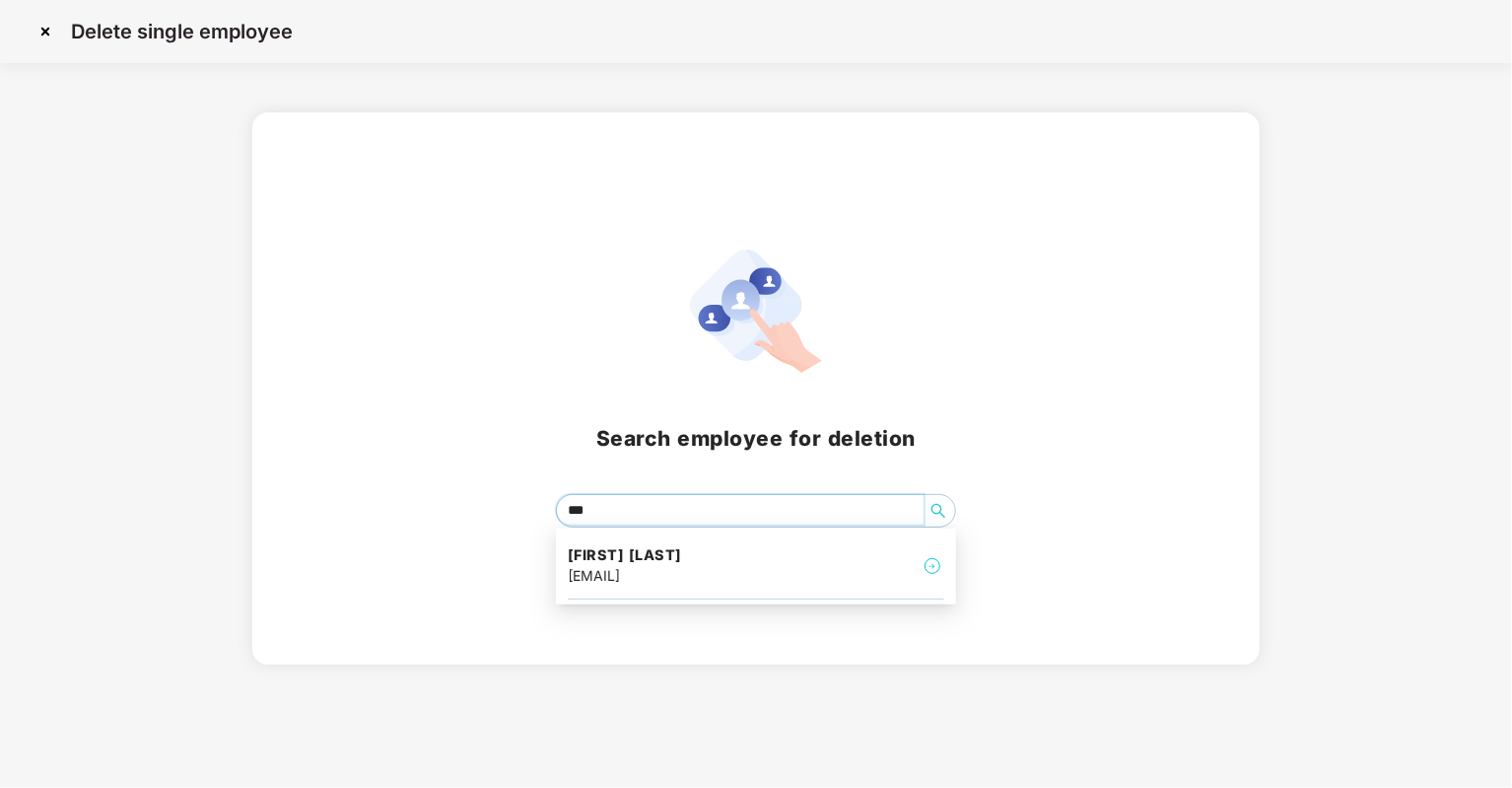 type on "****" 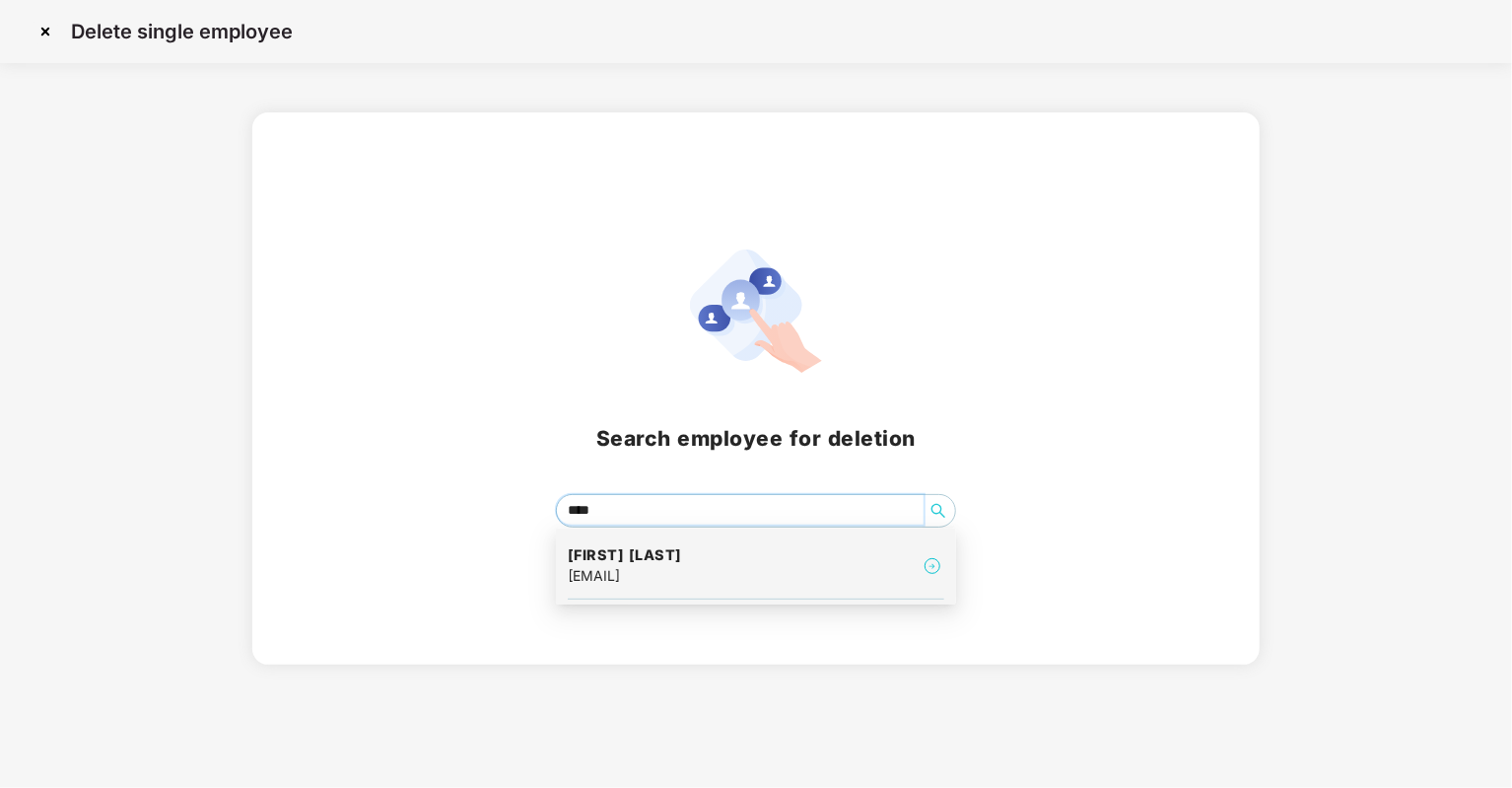 click at bounding box center (932, 566) 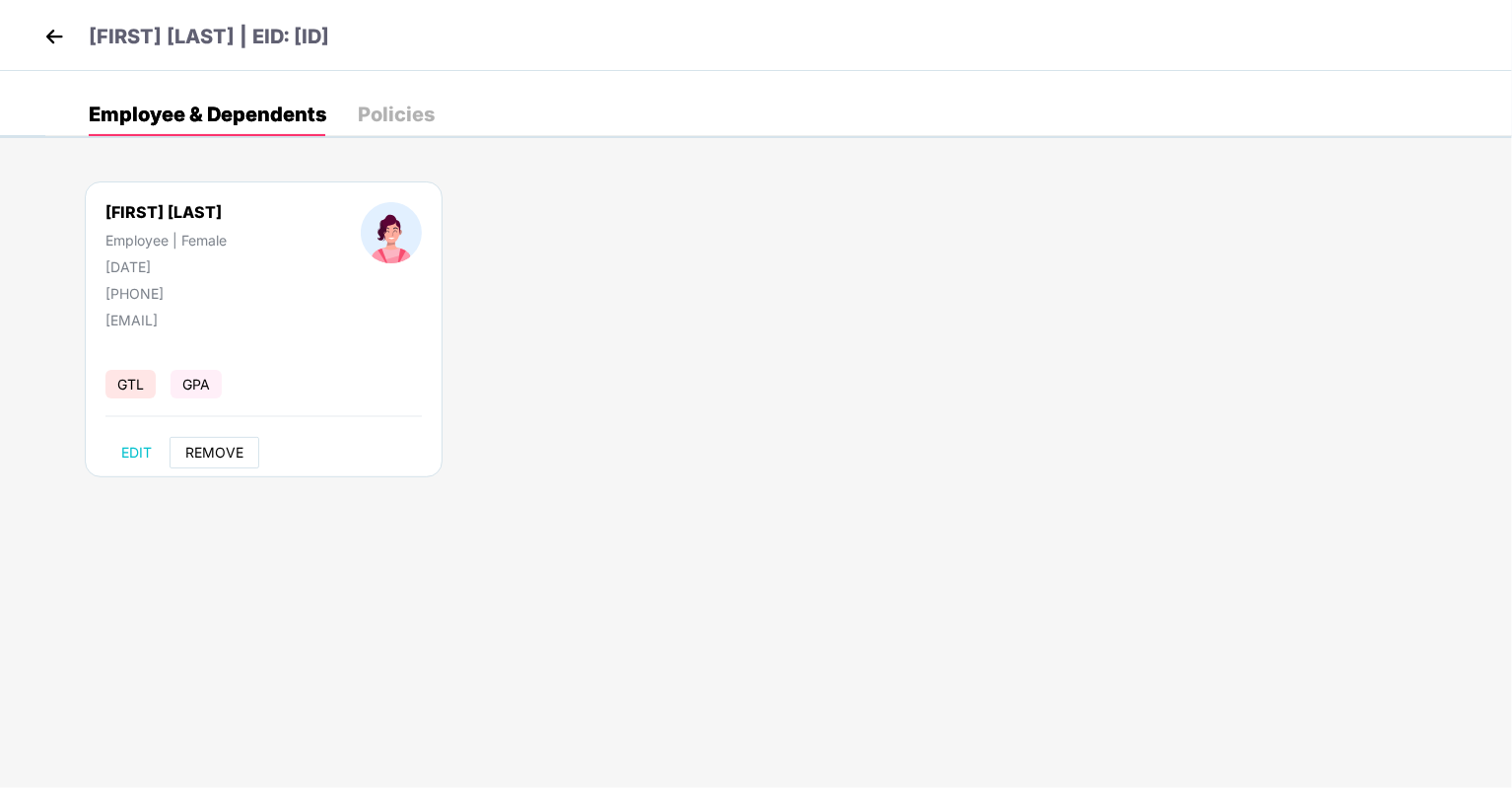 click on "REMOVE" at bounding box center (214, 453) 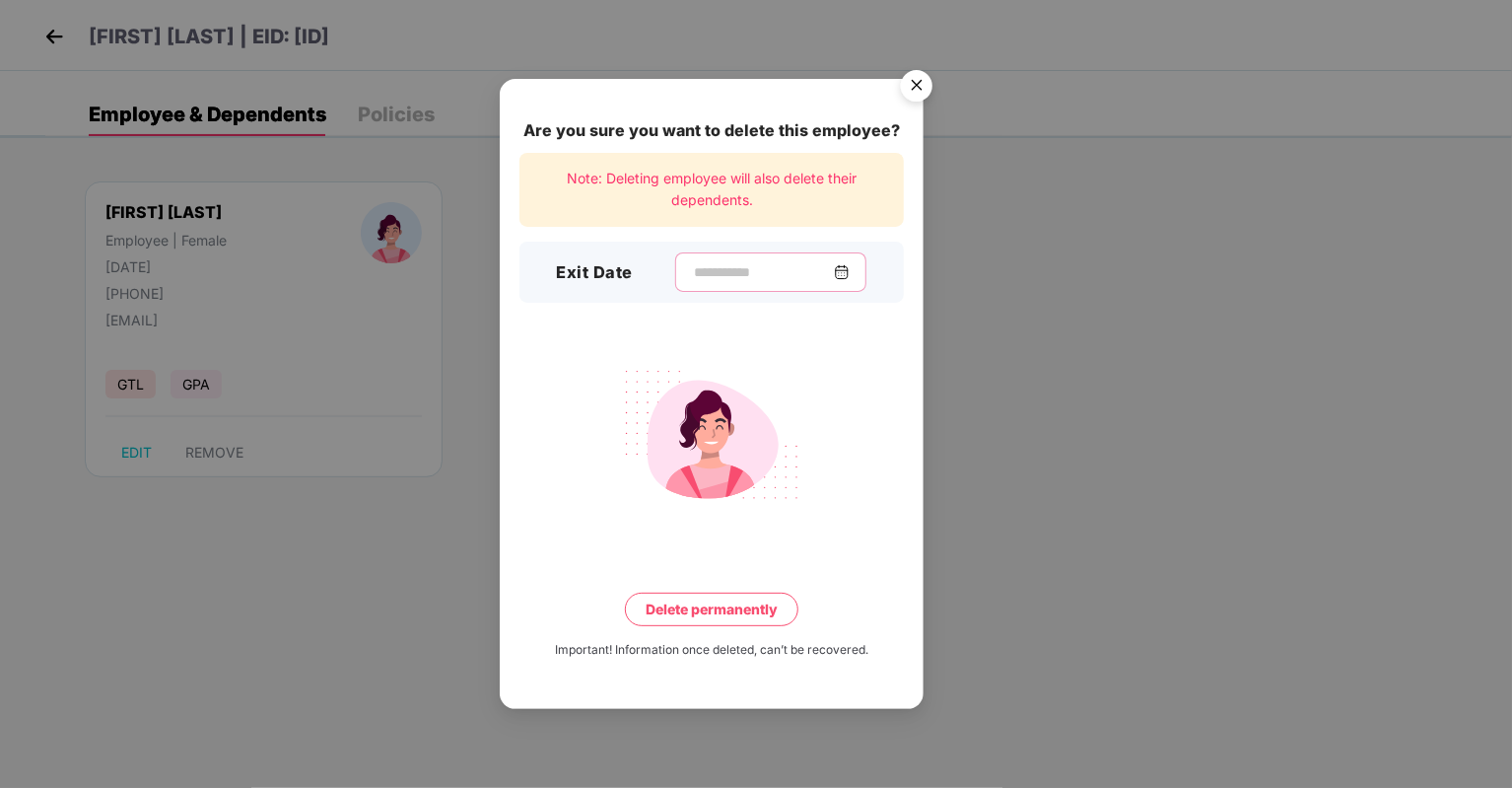 click at bounding box center (763, 272) 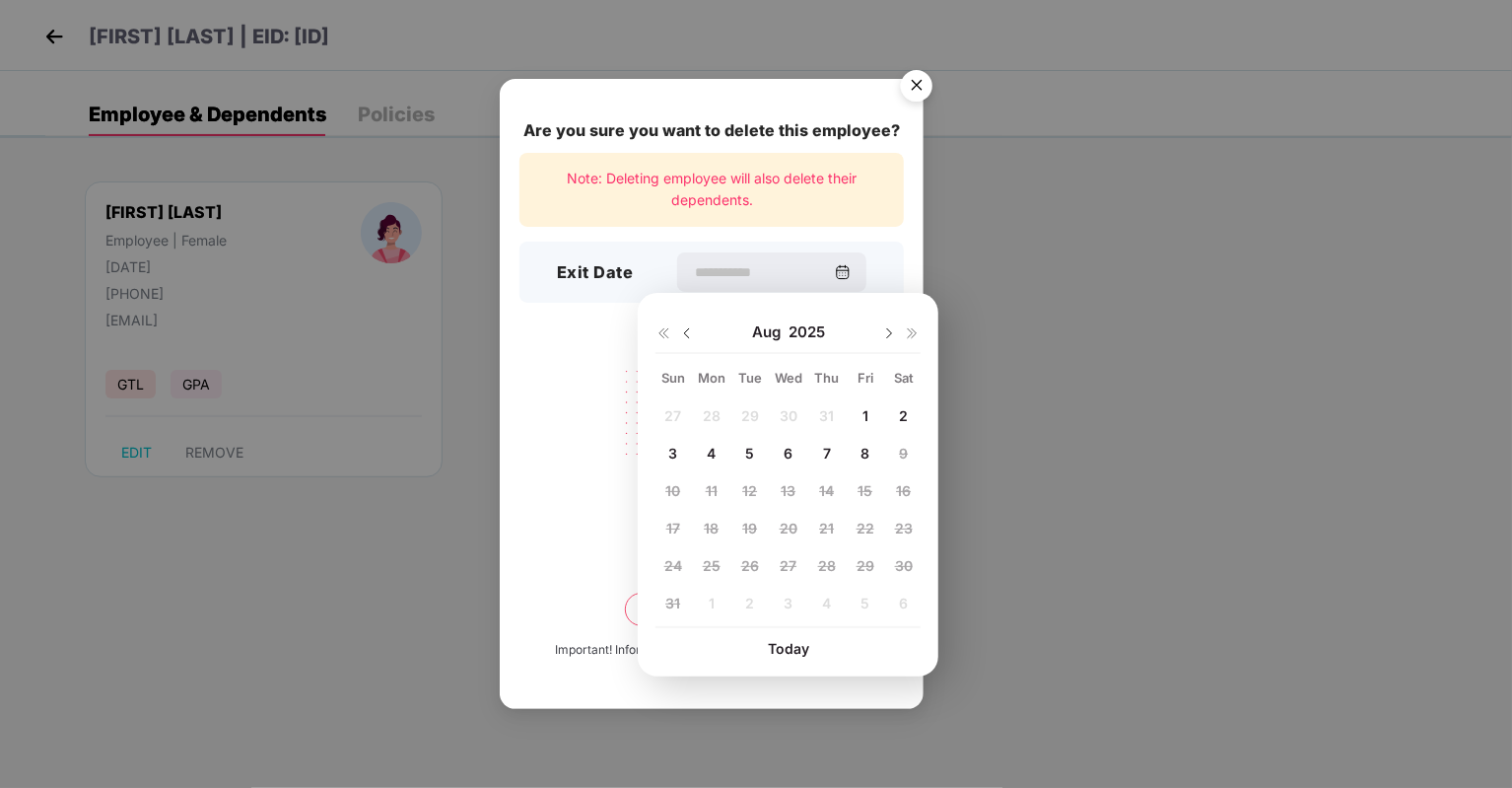 click at bounding box center [687, 333] 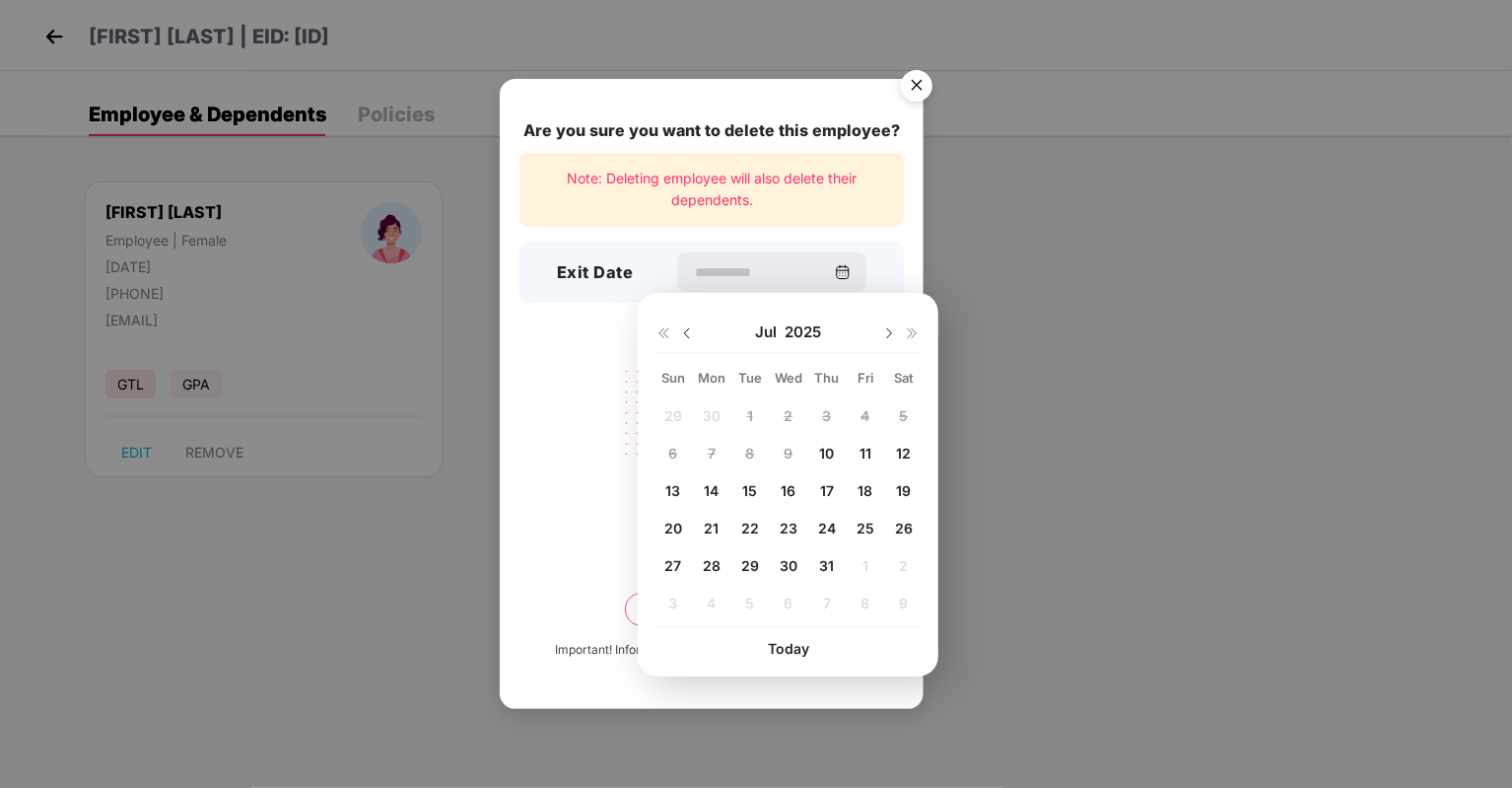 click at bounding box center (687, 333) 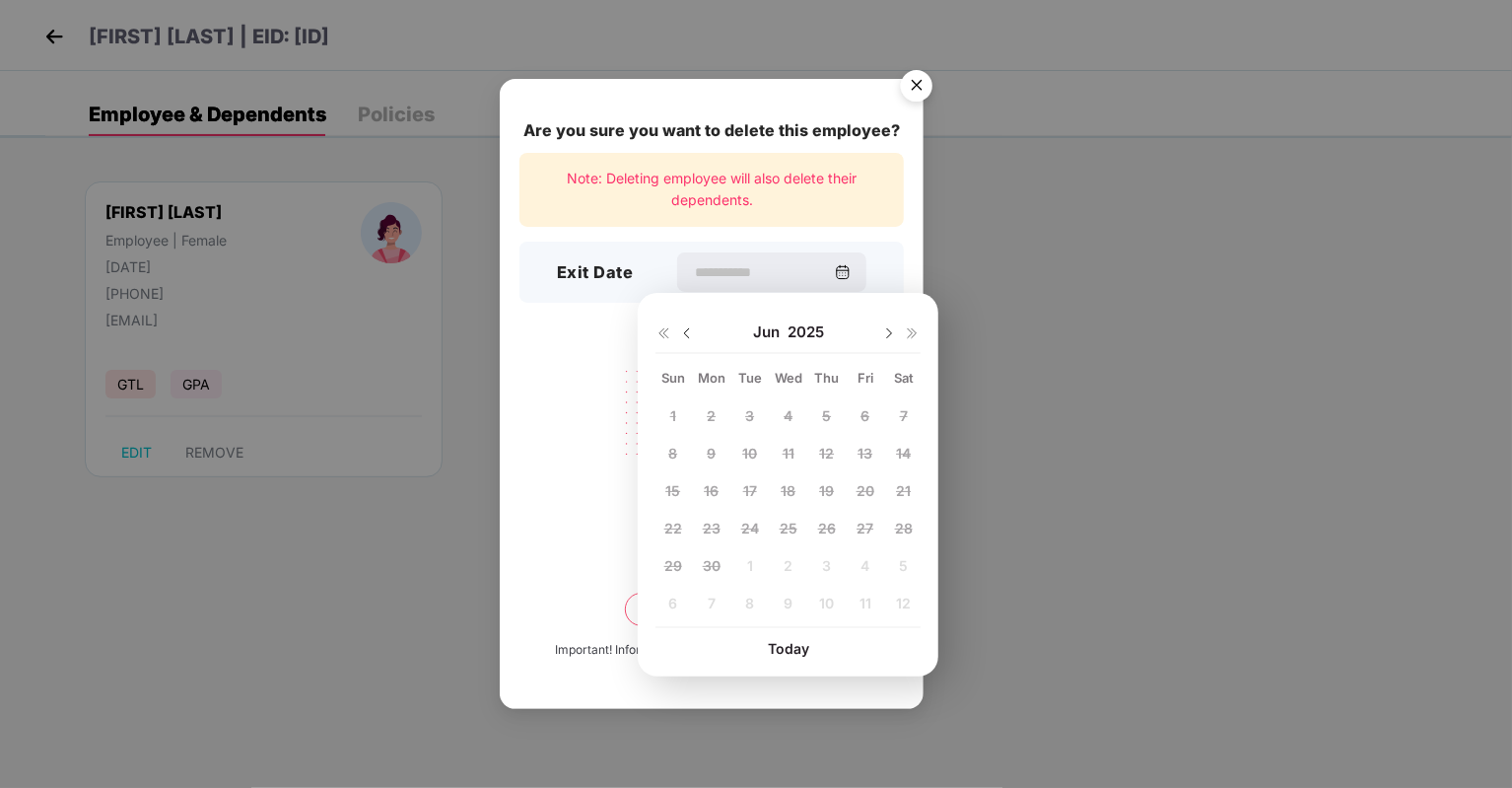 click at bounding box center (687, 333) 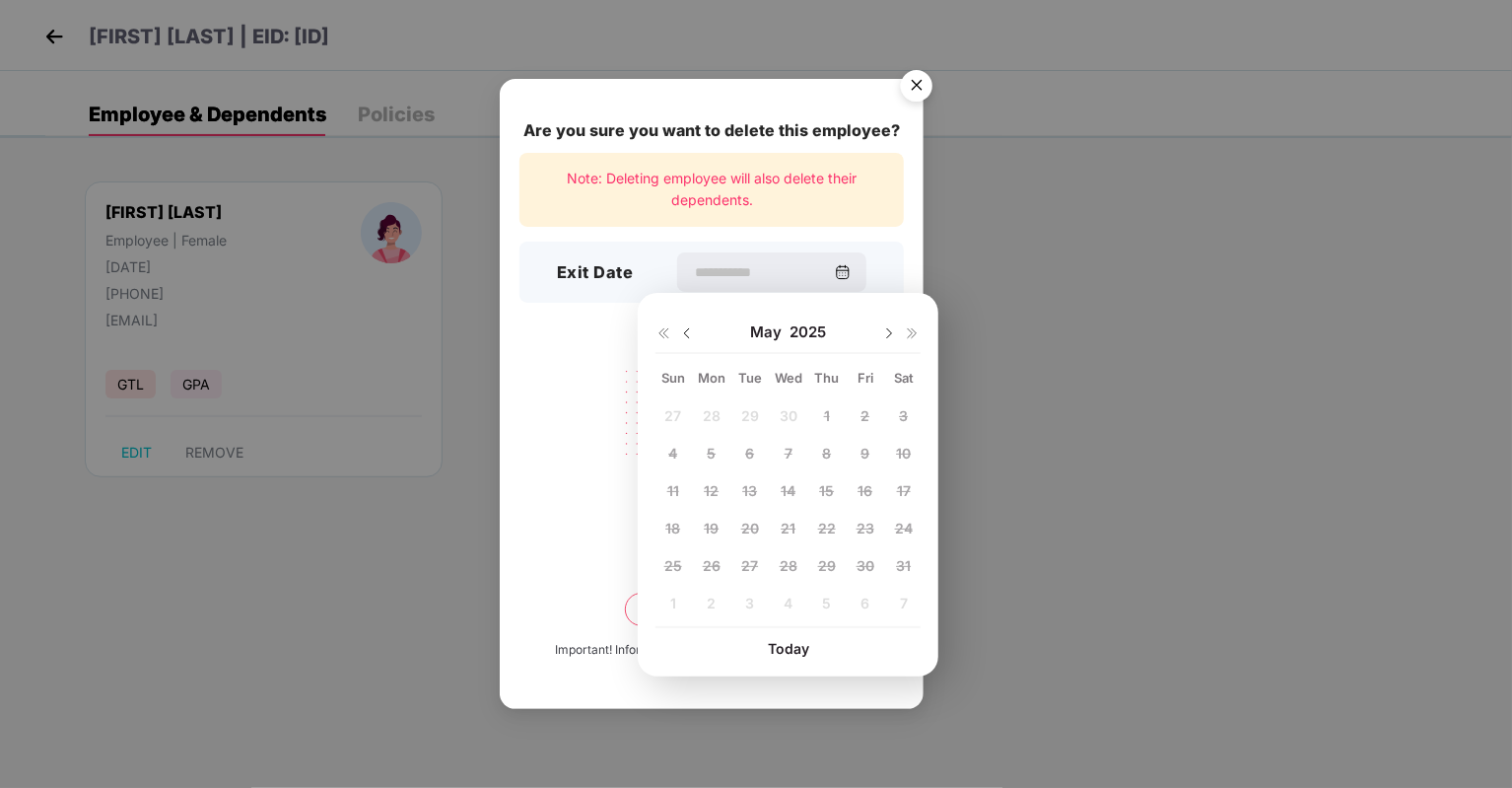 click at bounding box center [687, 333] 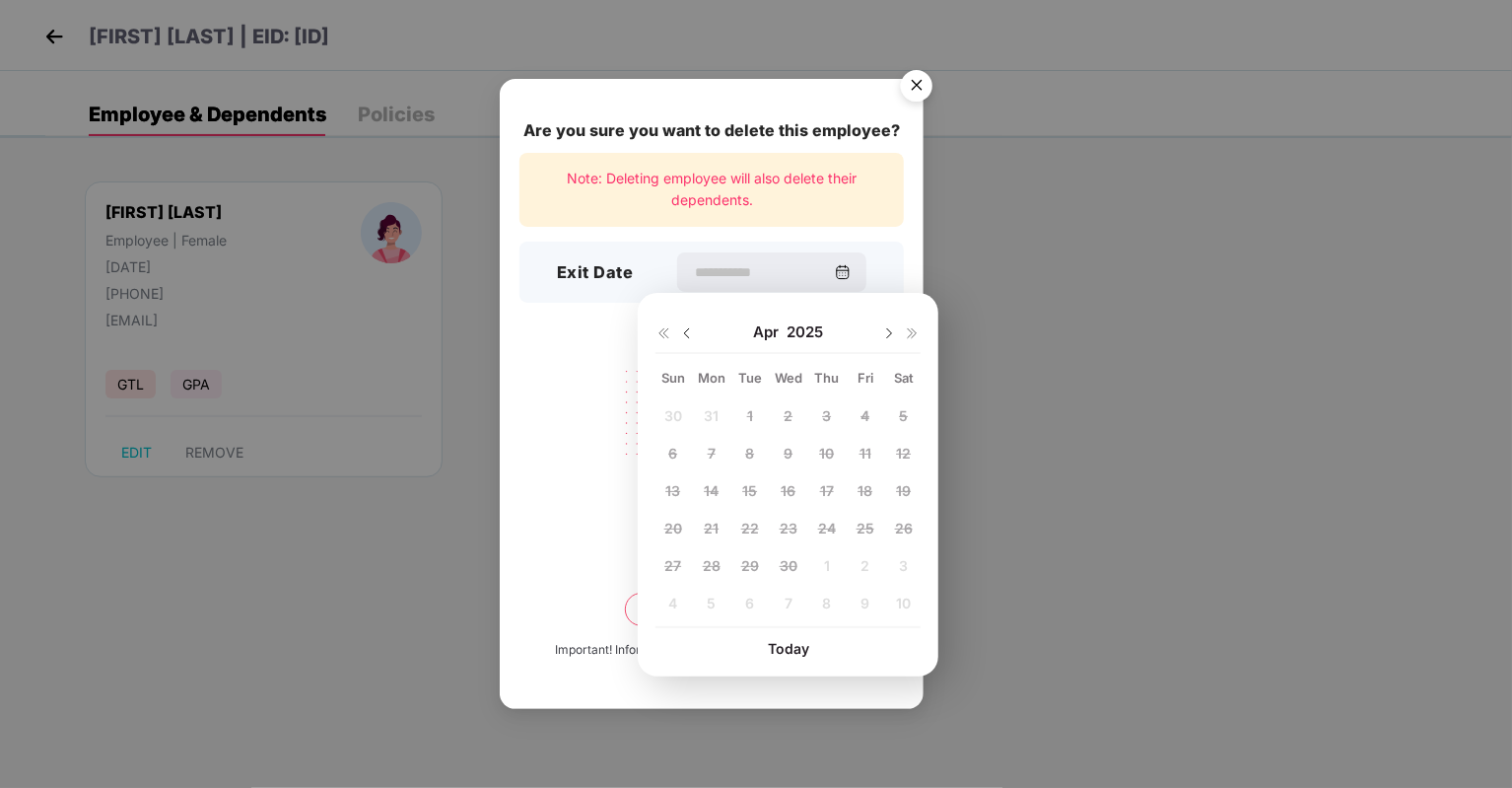 click at bounding box center [687, 333] 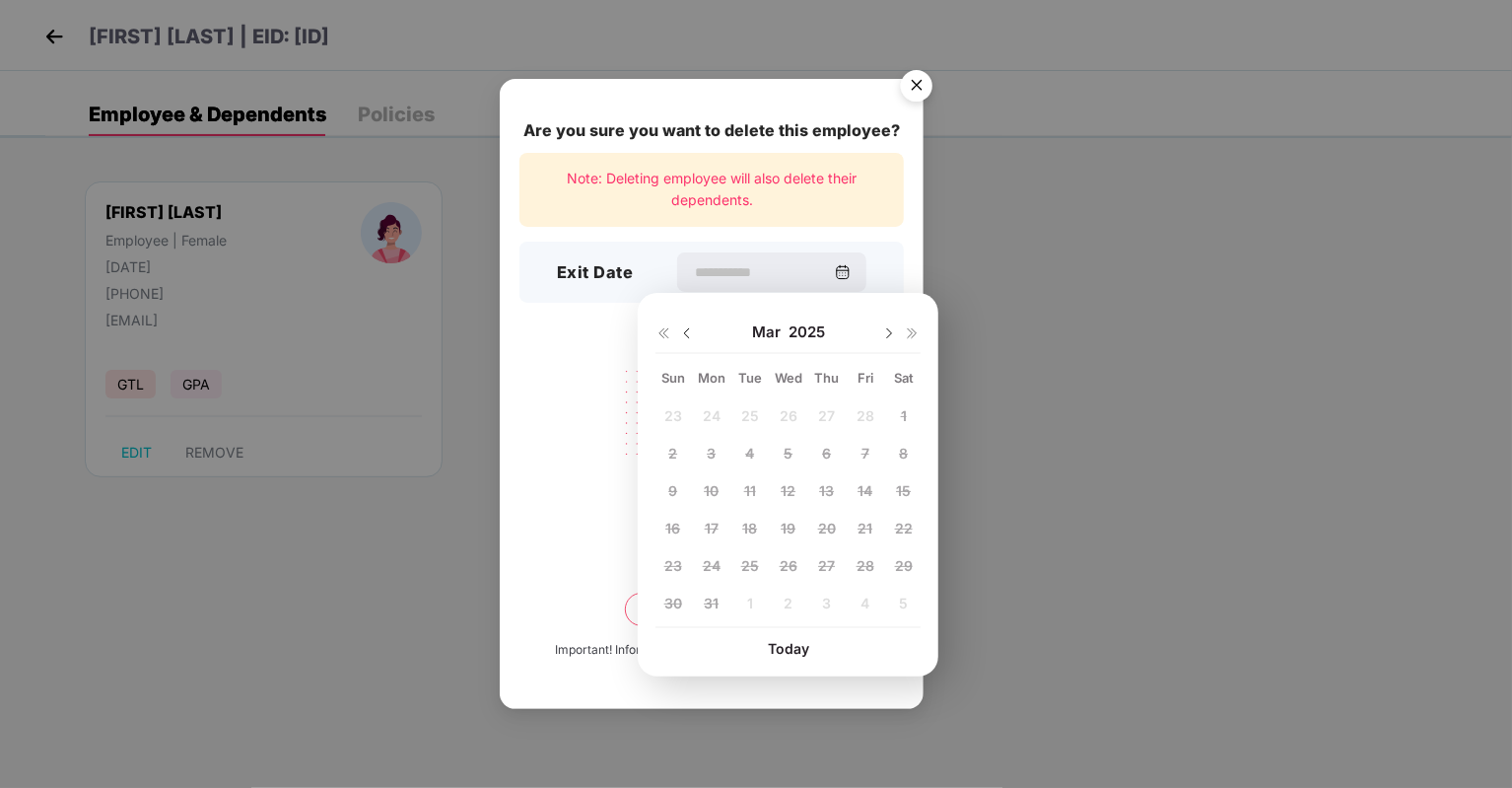 click at bounding box center [687, 333] 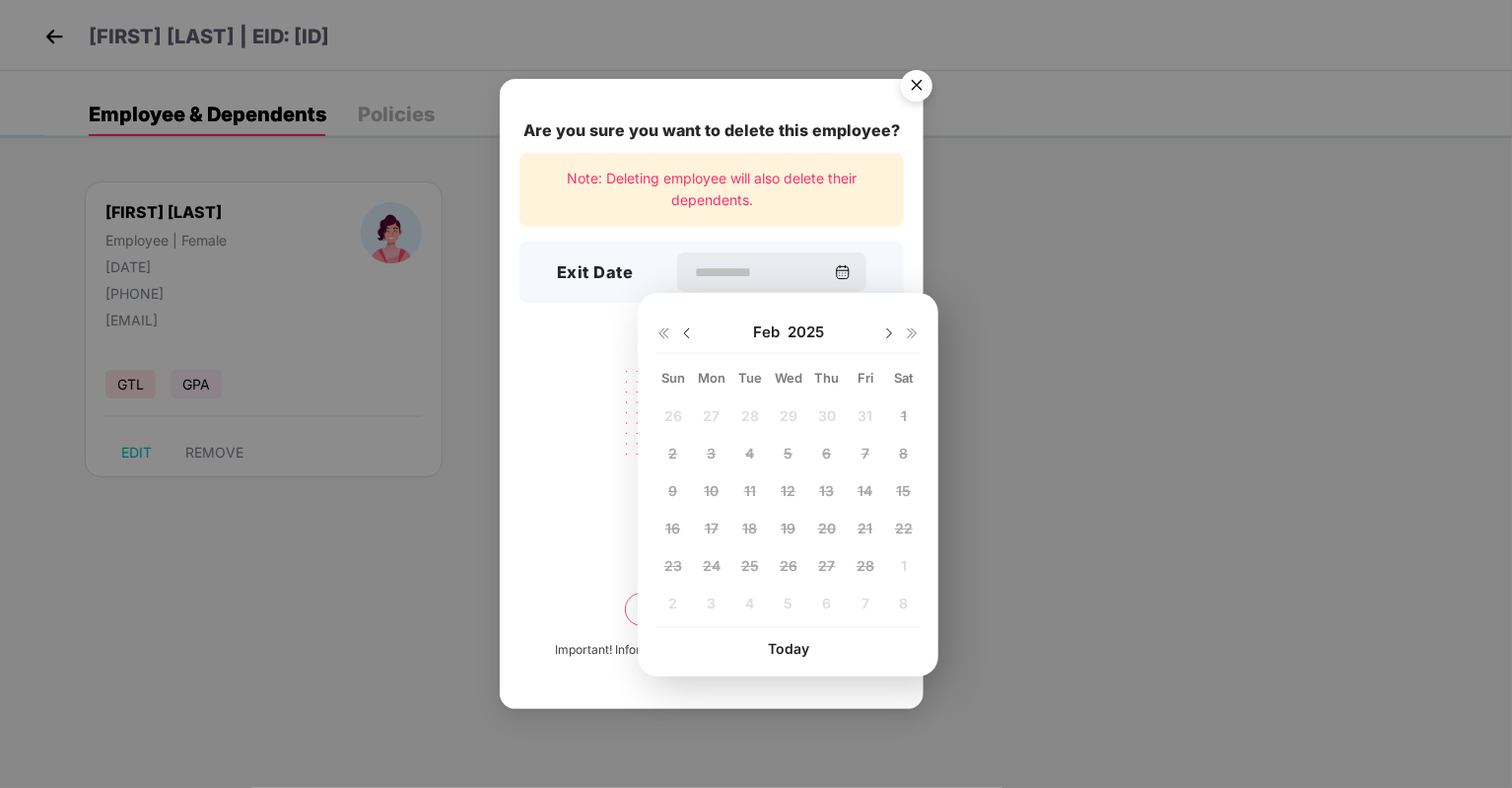 click at bounding box center (687, 333) 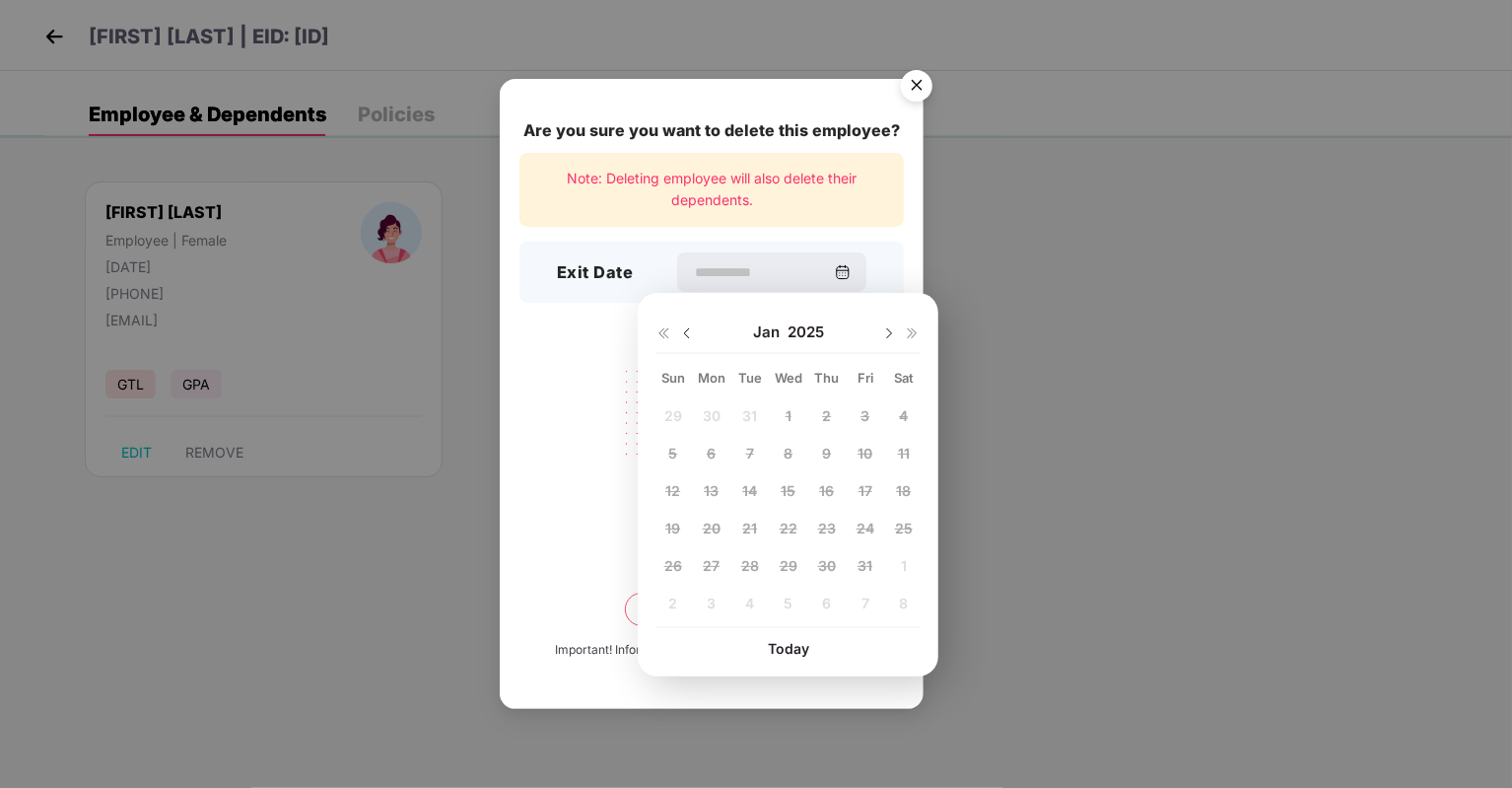 click at bounding box center (889, 333) 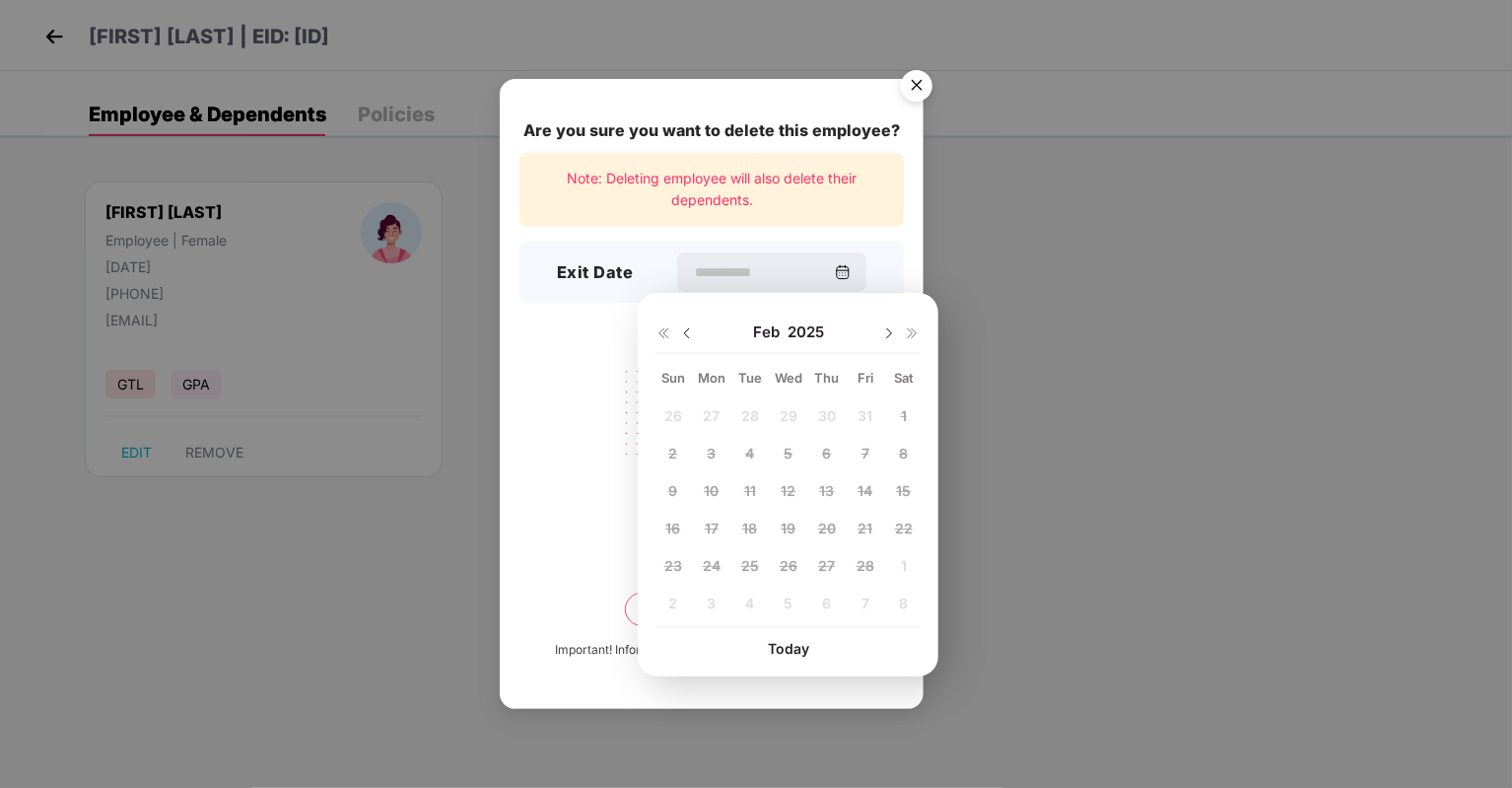 click at bounding box center (889, 333) 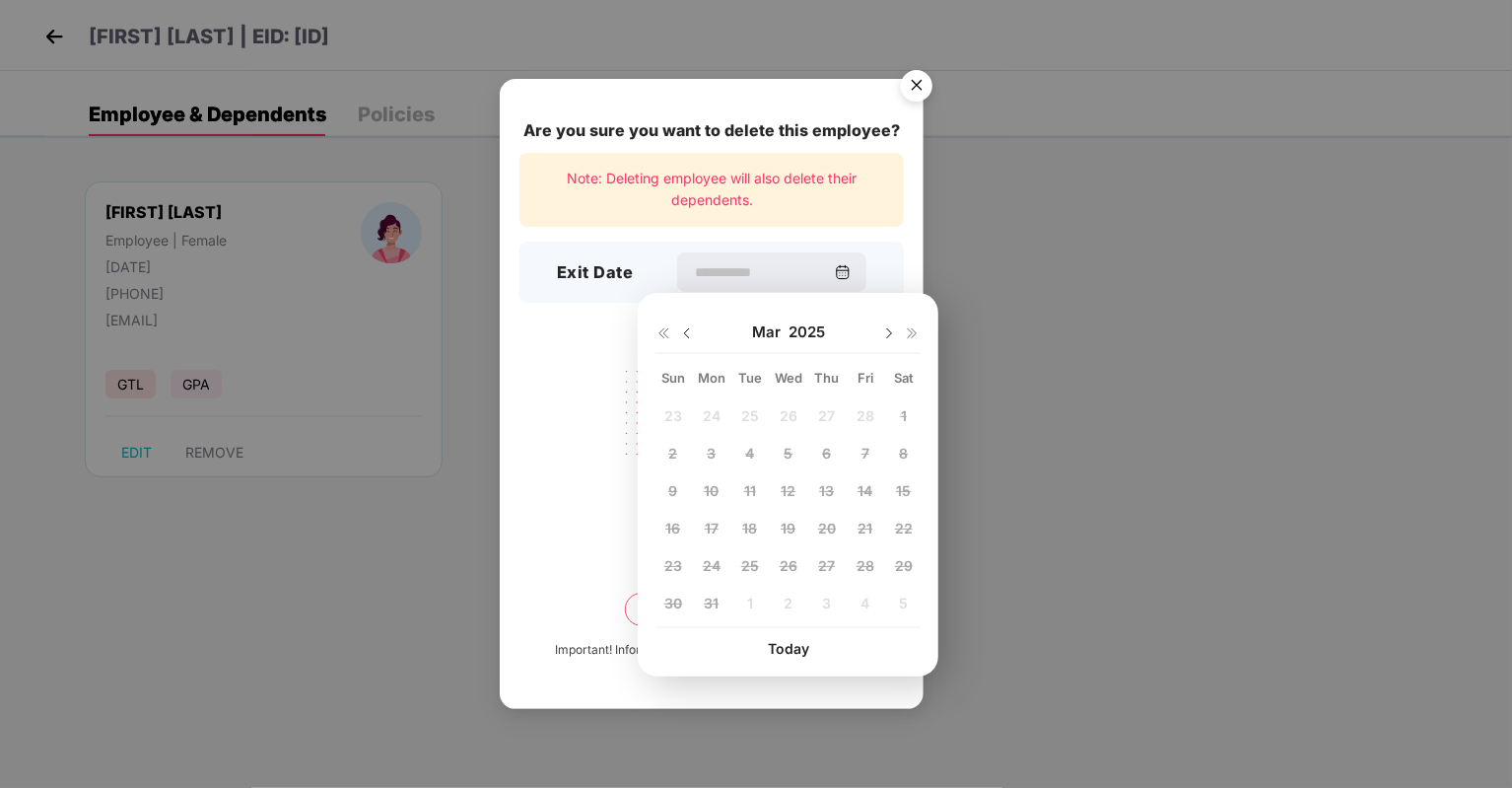 click at bounding box center (889, 333) 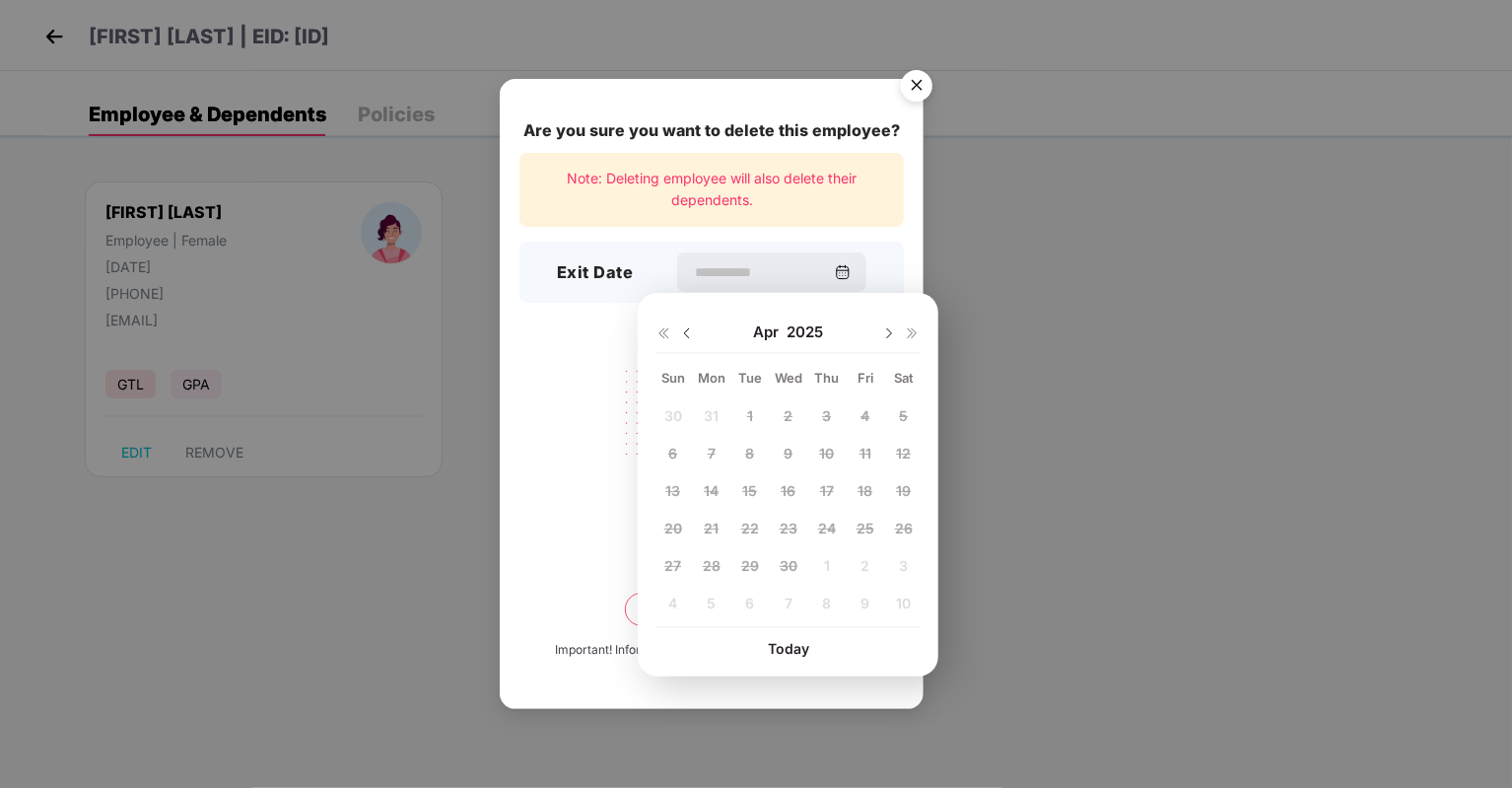 click at bounding box center (889, 333) 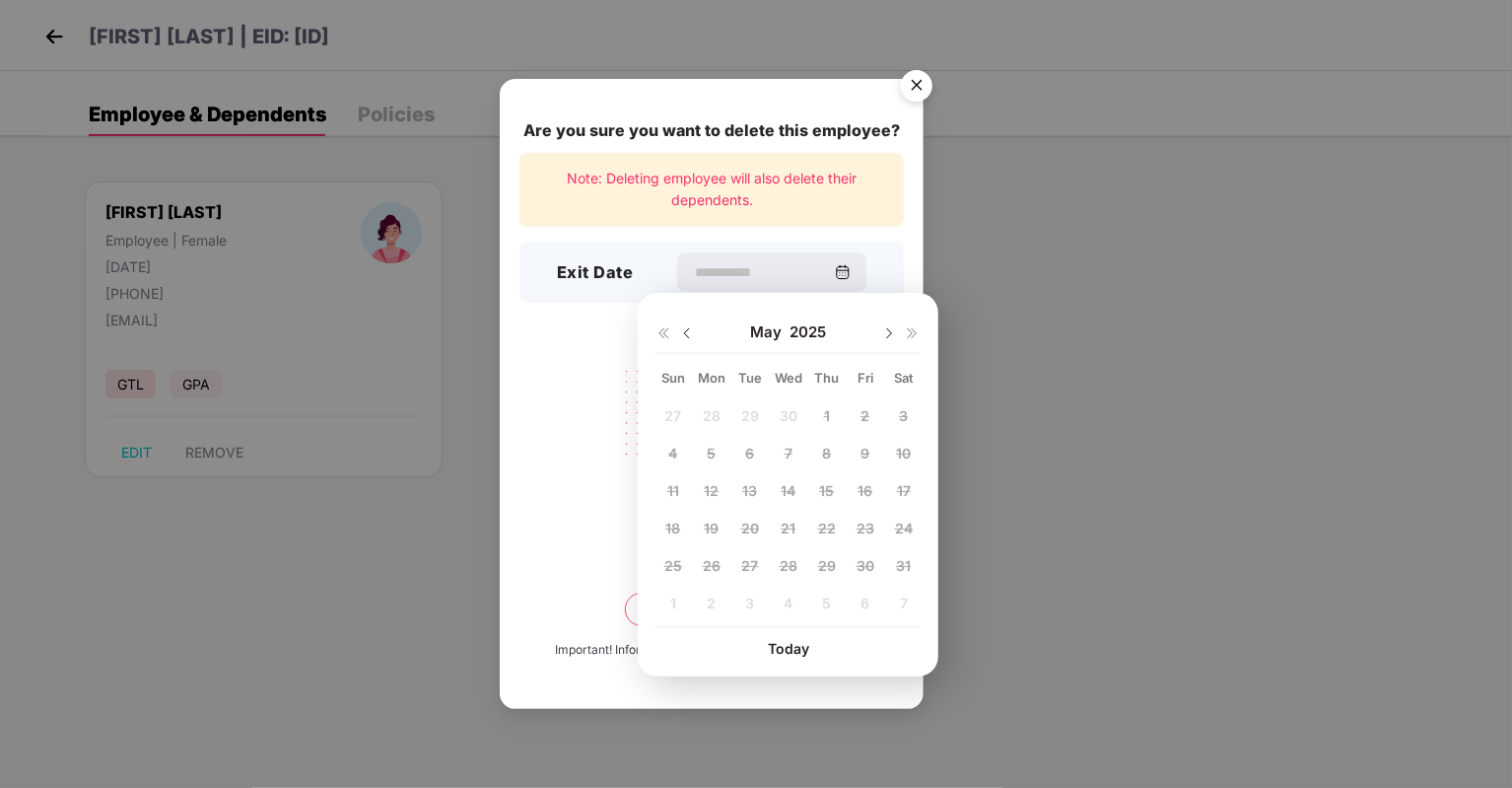 click at bounding box center (889, 333) 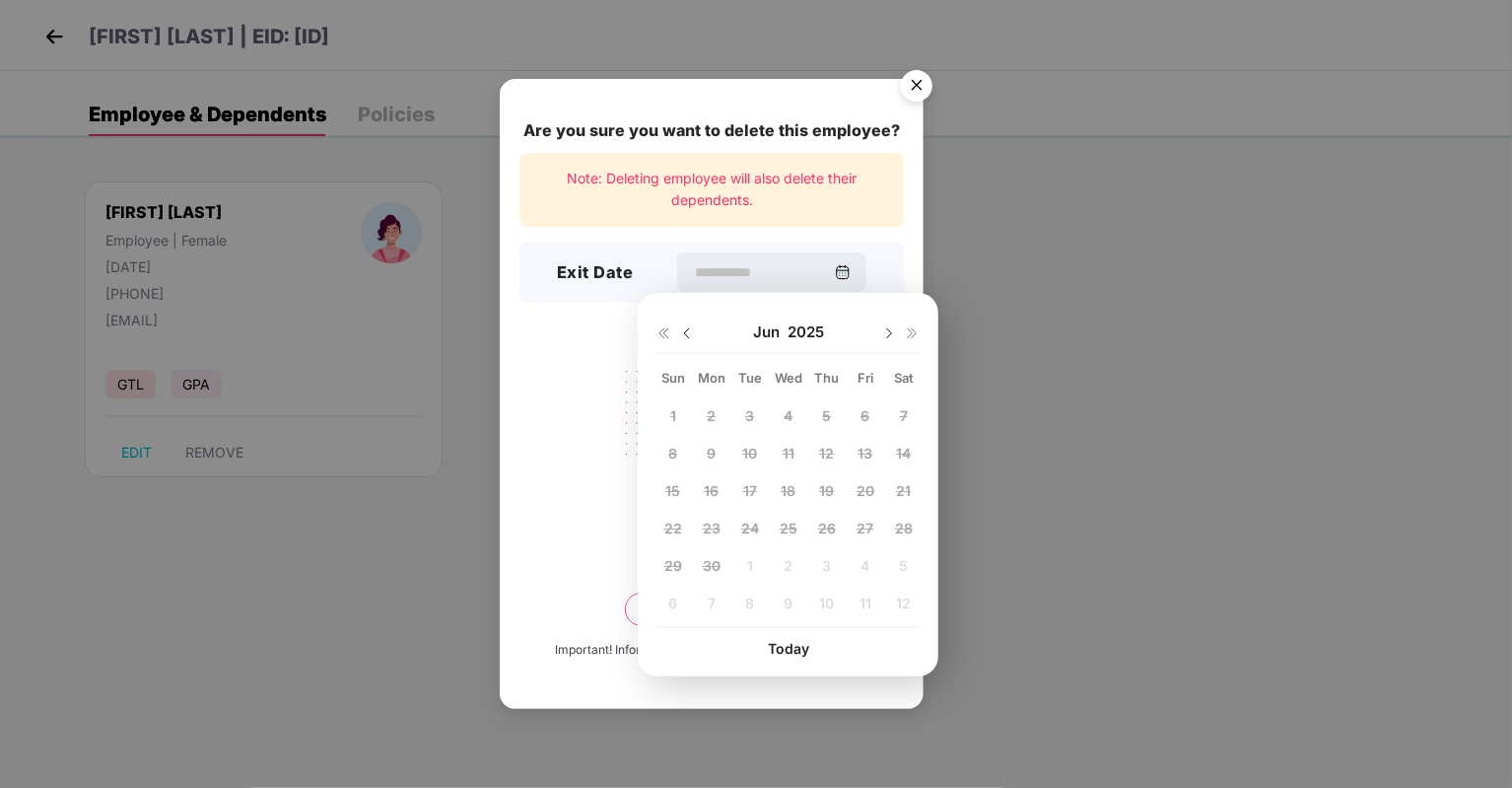 click at bounding box center (889, 333) 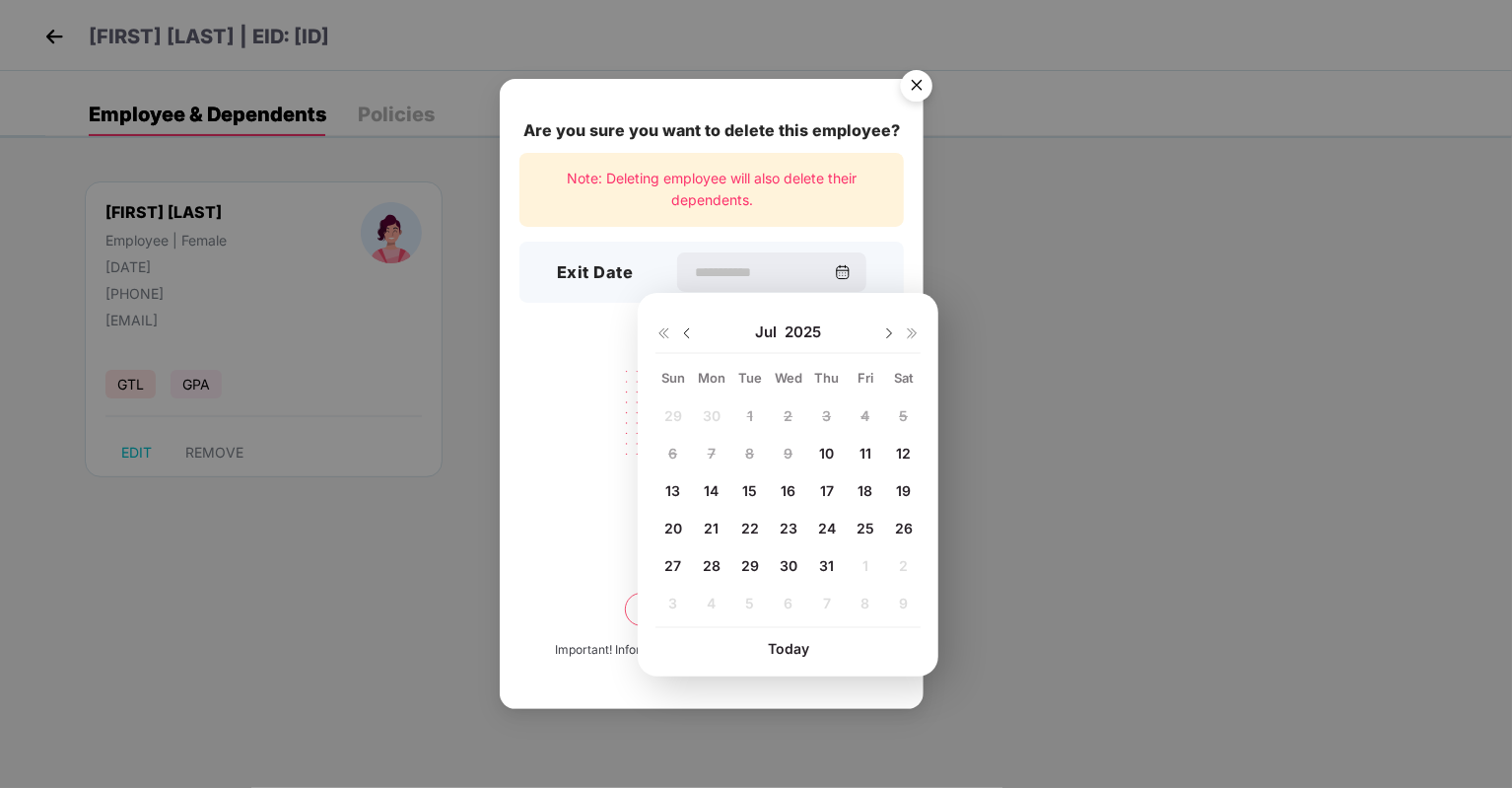 click on "10" at bounding box center [826, 453] 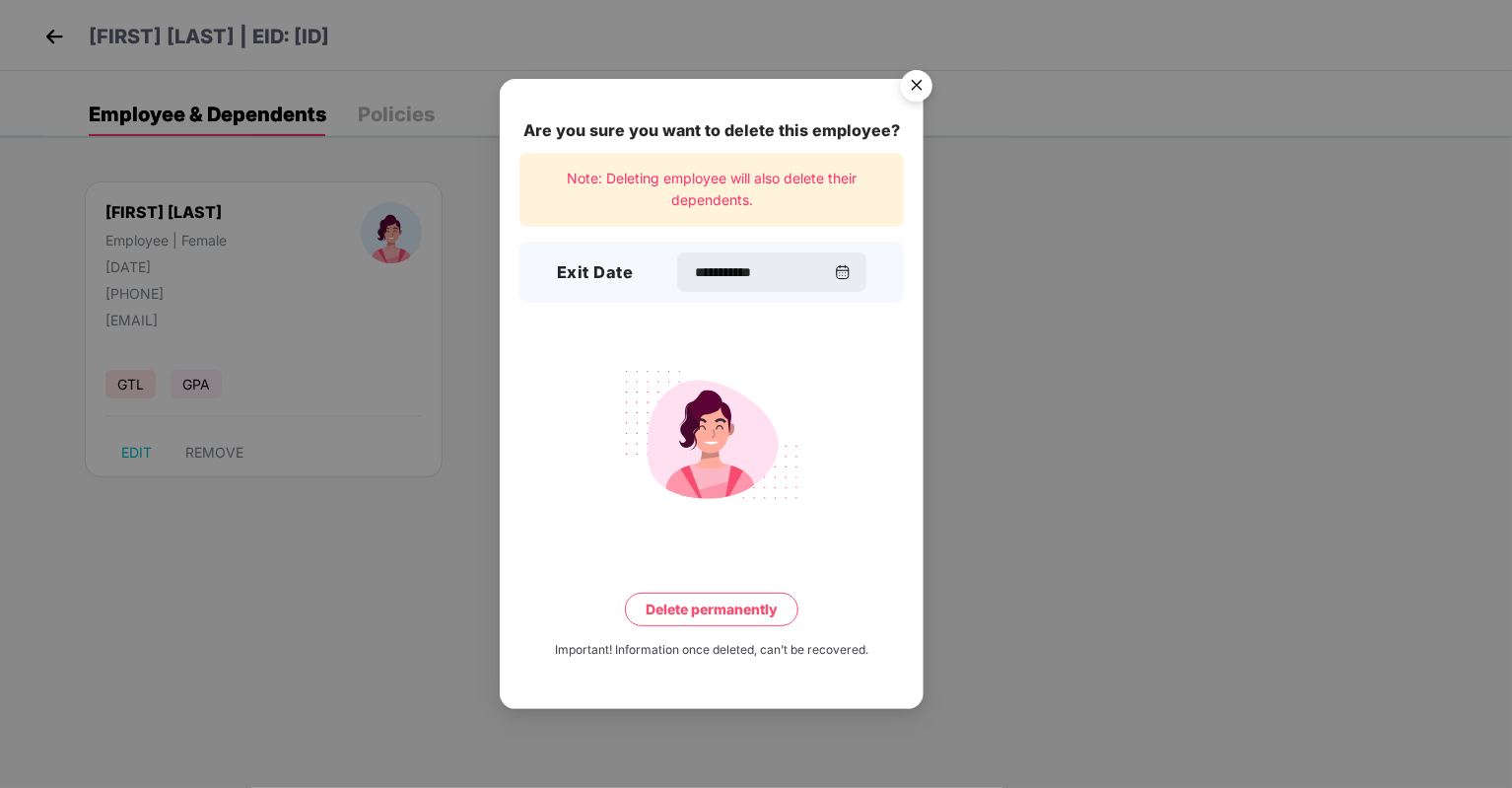 click on "Delete permanently" at bounding box center [712, 609] 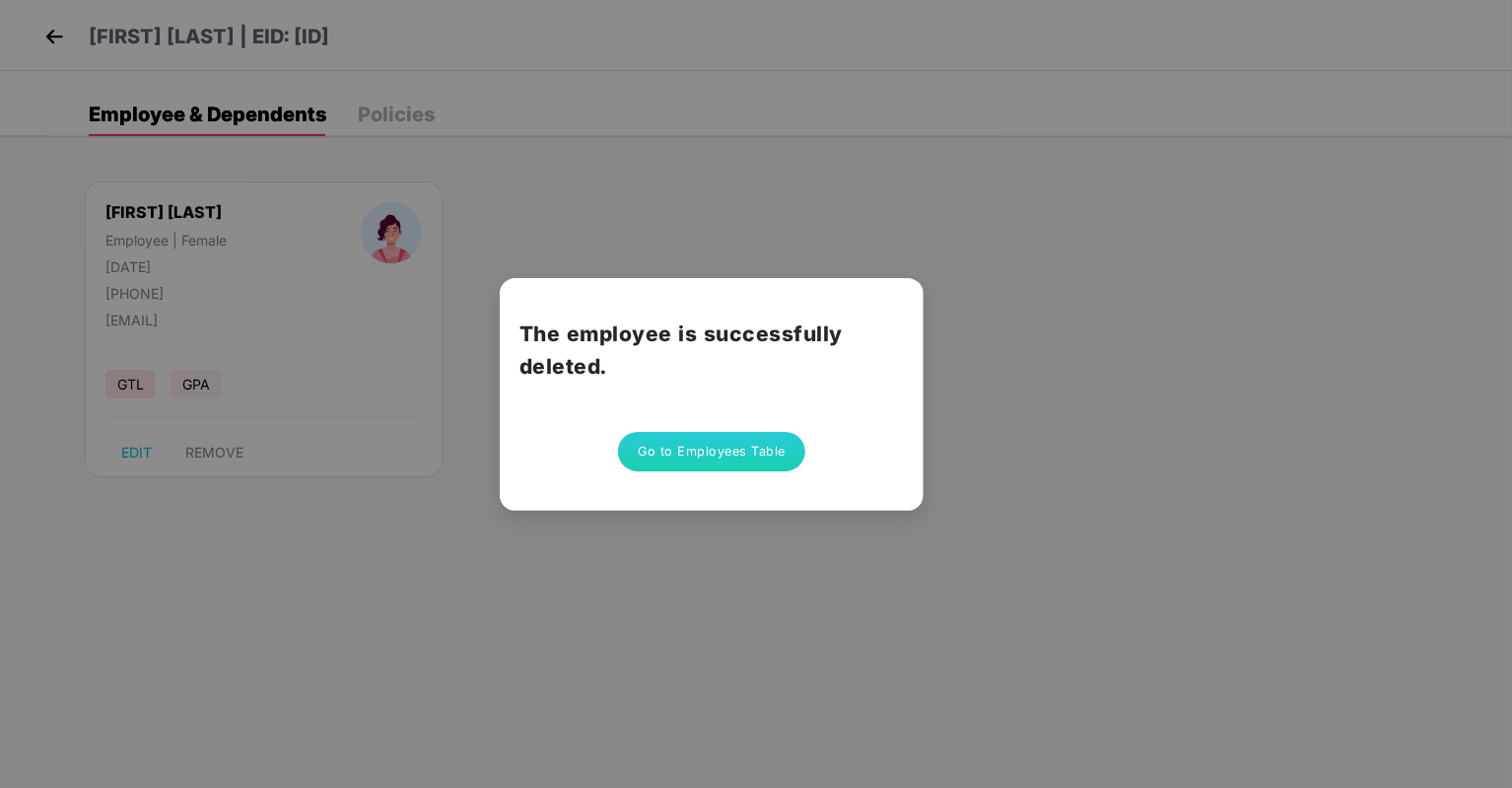 click on "Go to Employees Table" at bounding box center (712, 452) 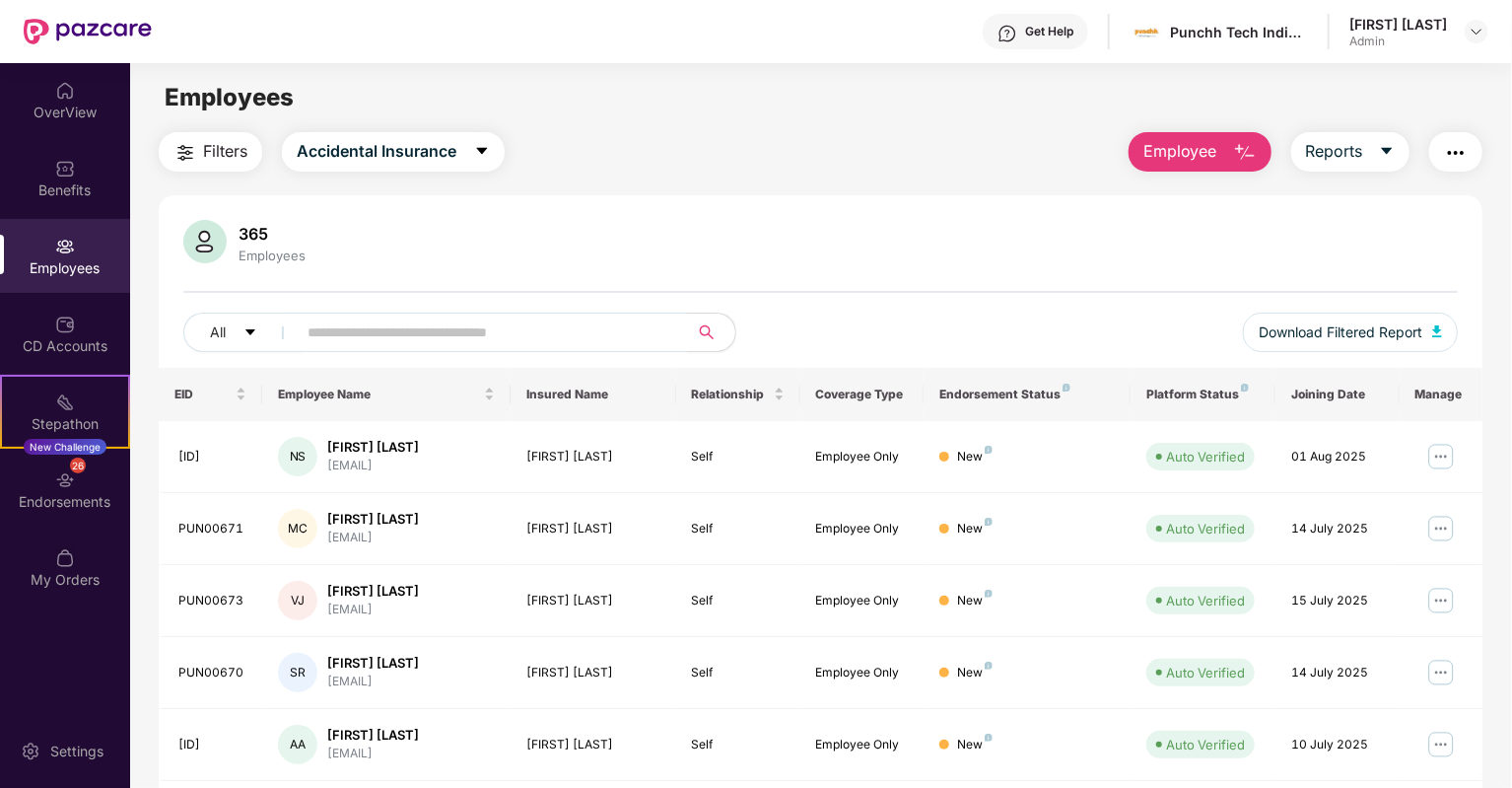 click at bounding box center [1245, 153] 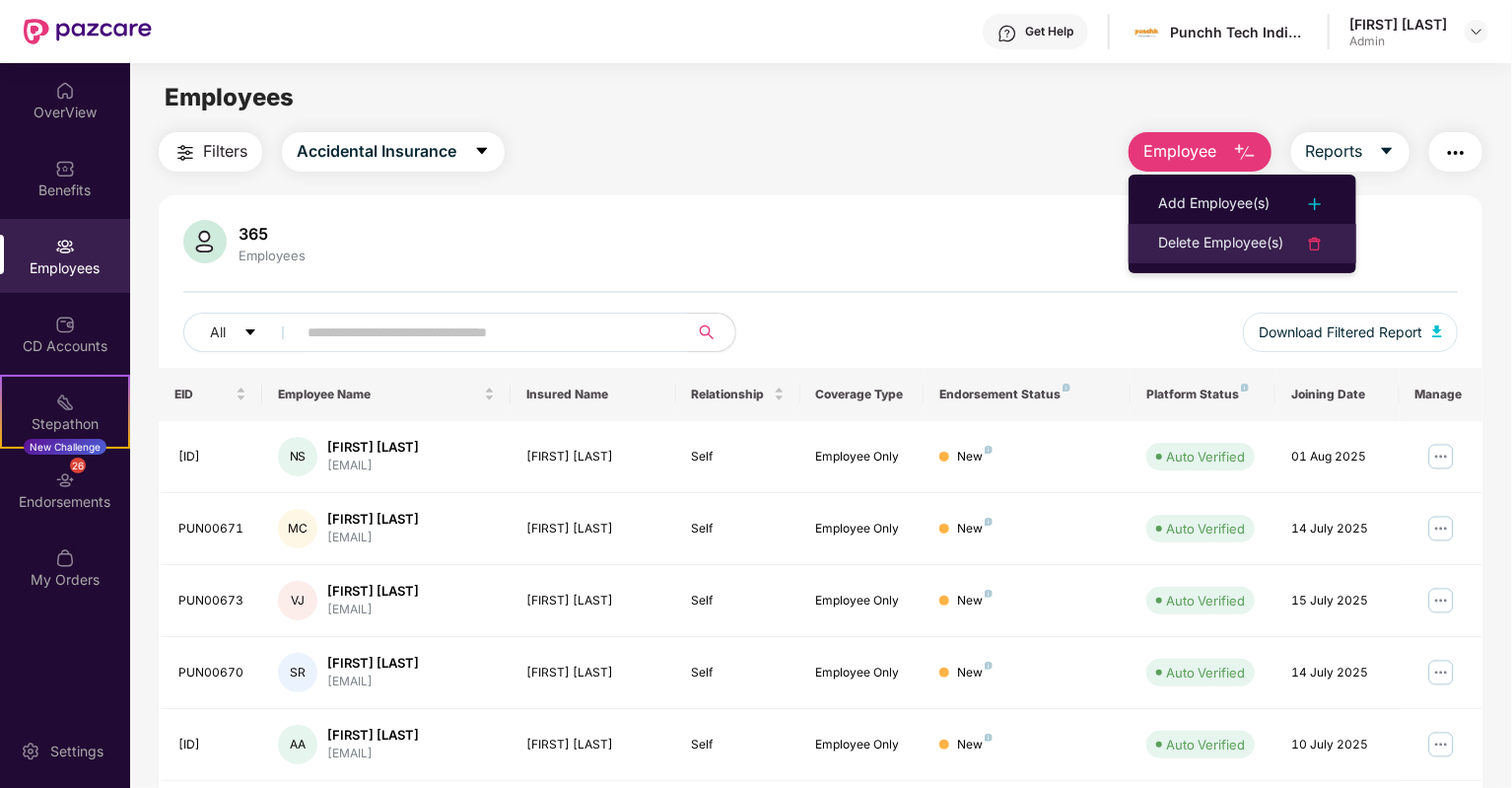 click on "Delete Employee(s)" at bounding box center [1220, 244] 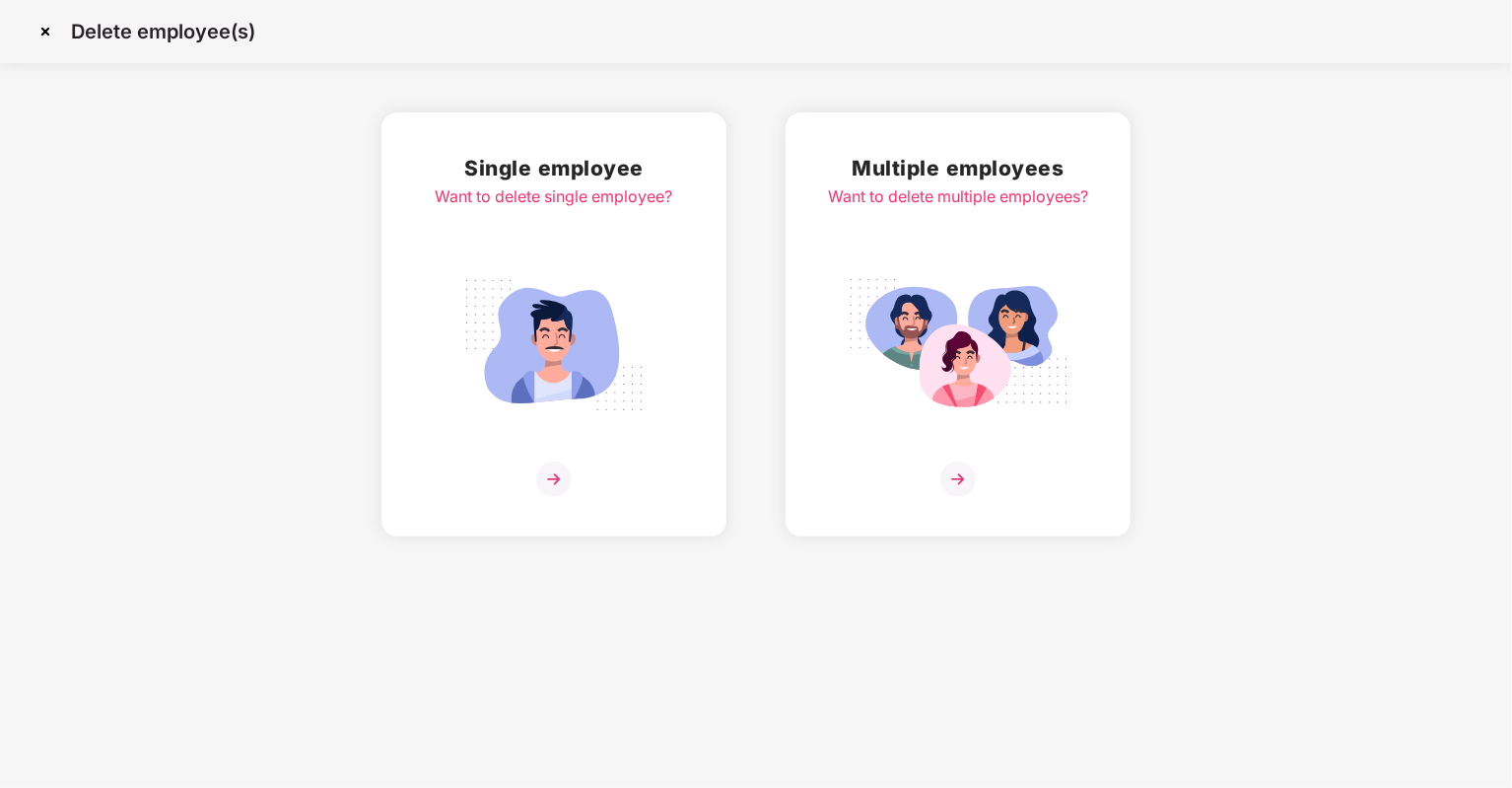 click at bounding box center (554, 479) 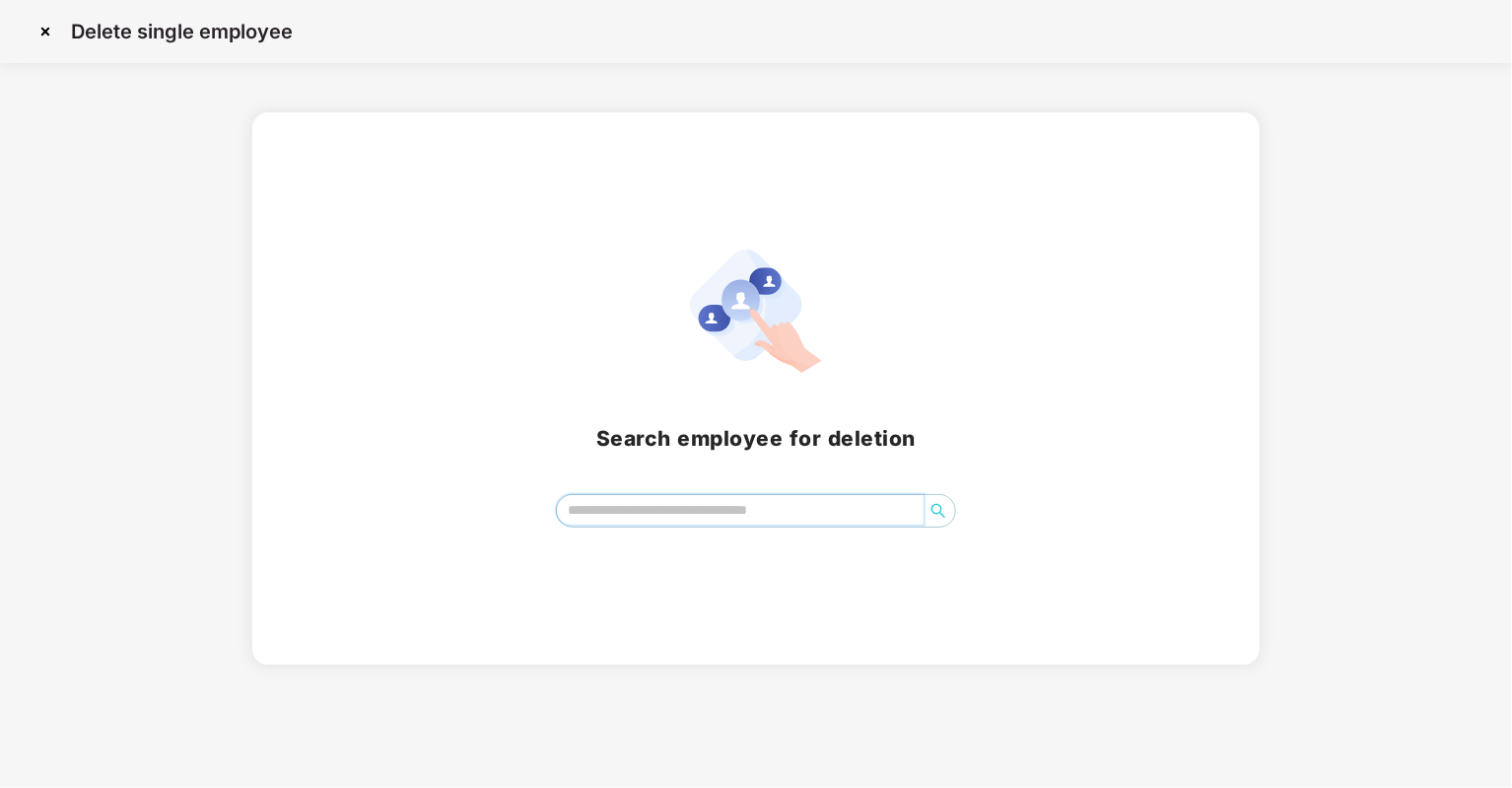 click at bounding box center (740, 510) 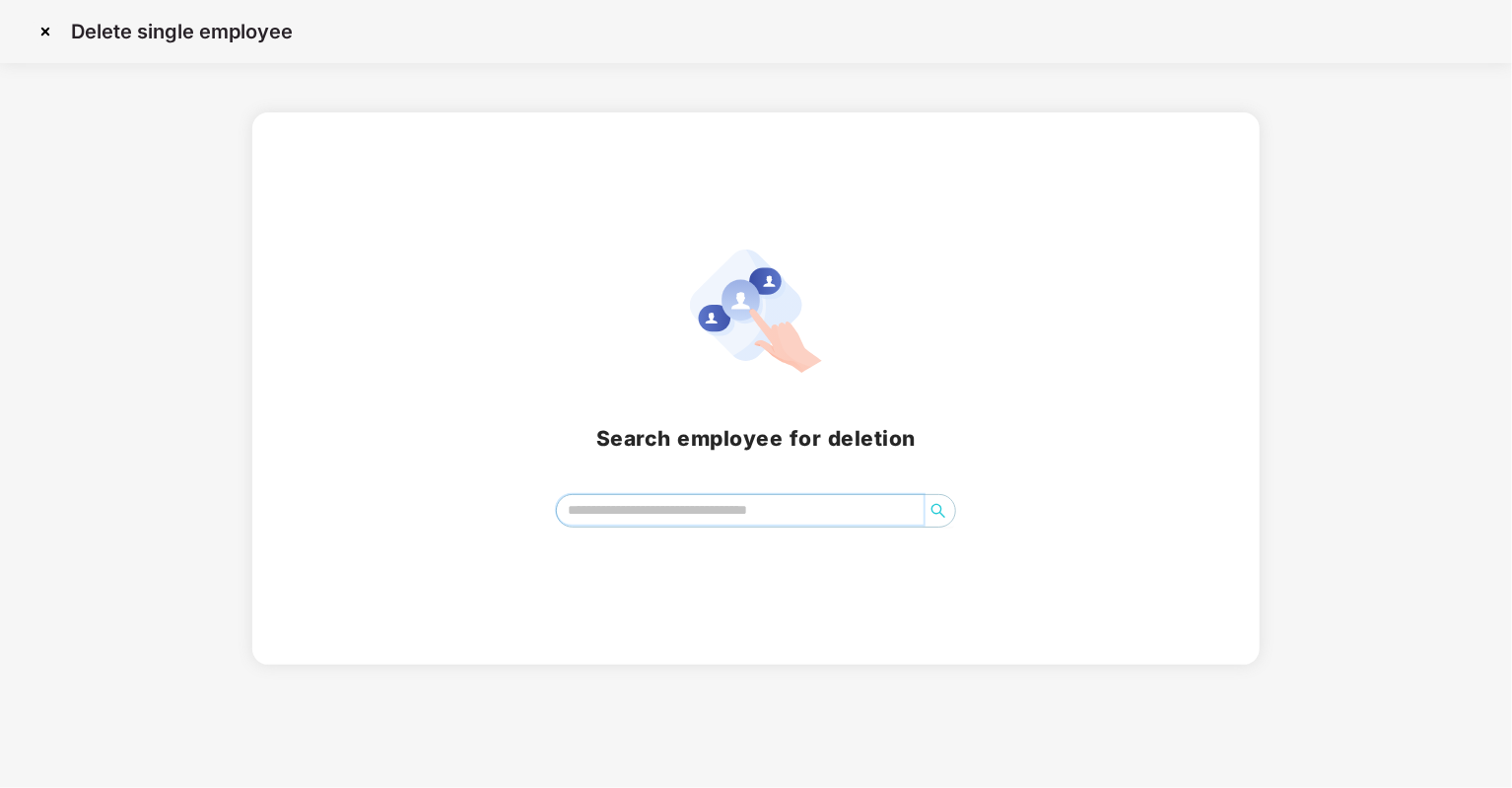 click at bounding box center (740, 510) 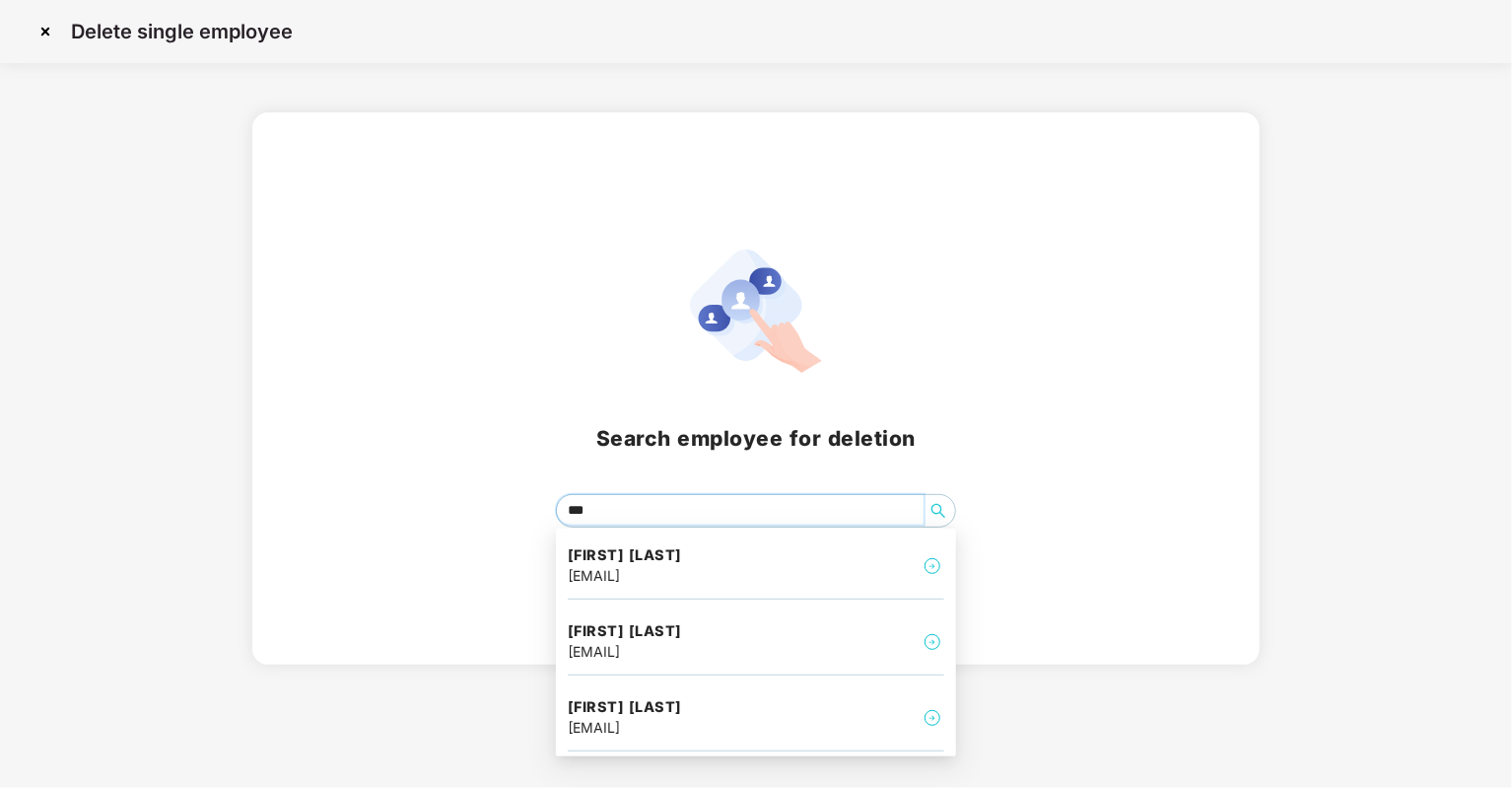 type on "****" 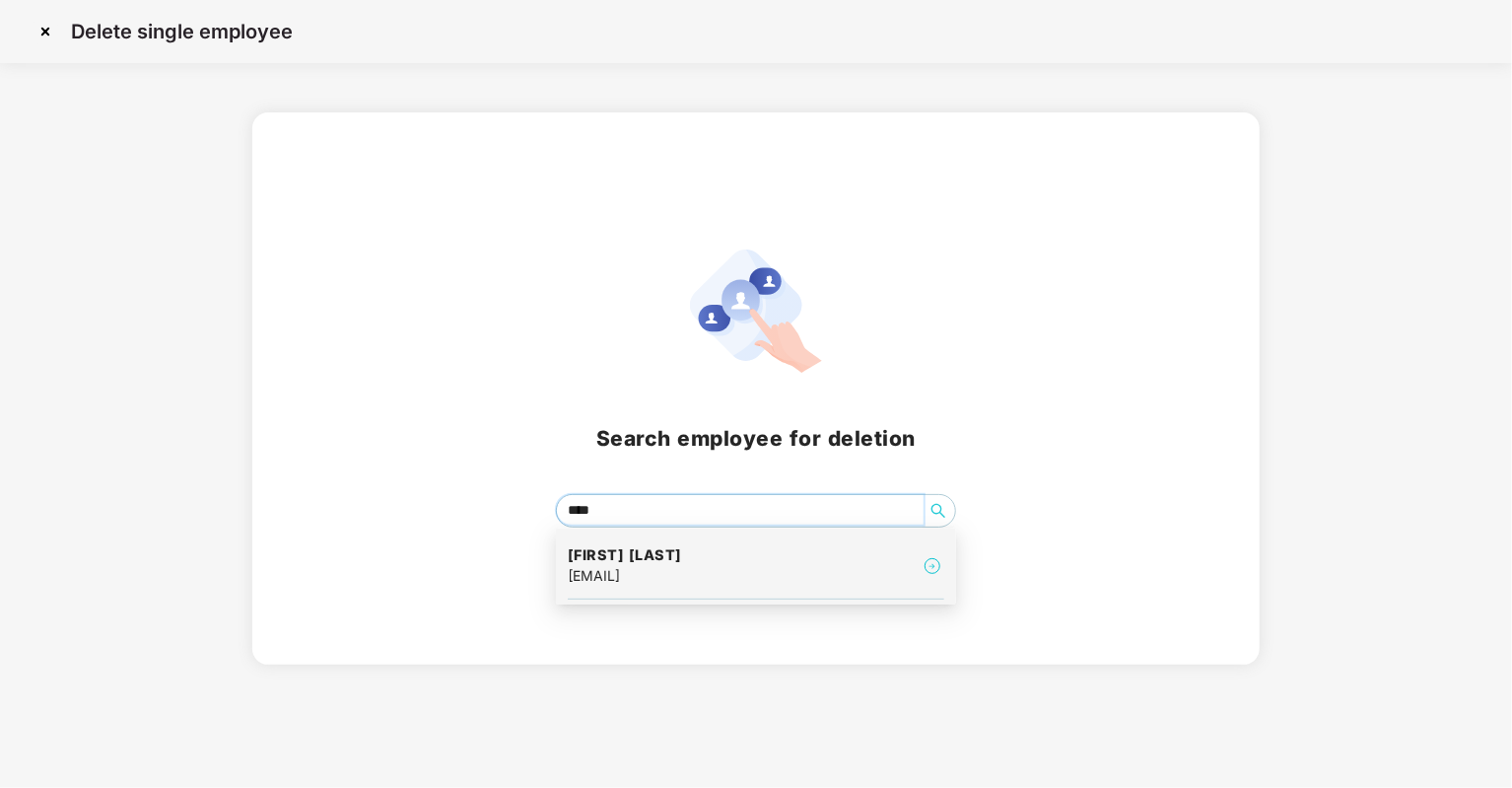 click on "[FIRST] [LAST] [EMAIL]" at bounding box center [756, 566] 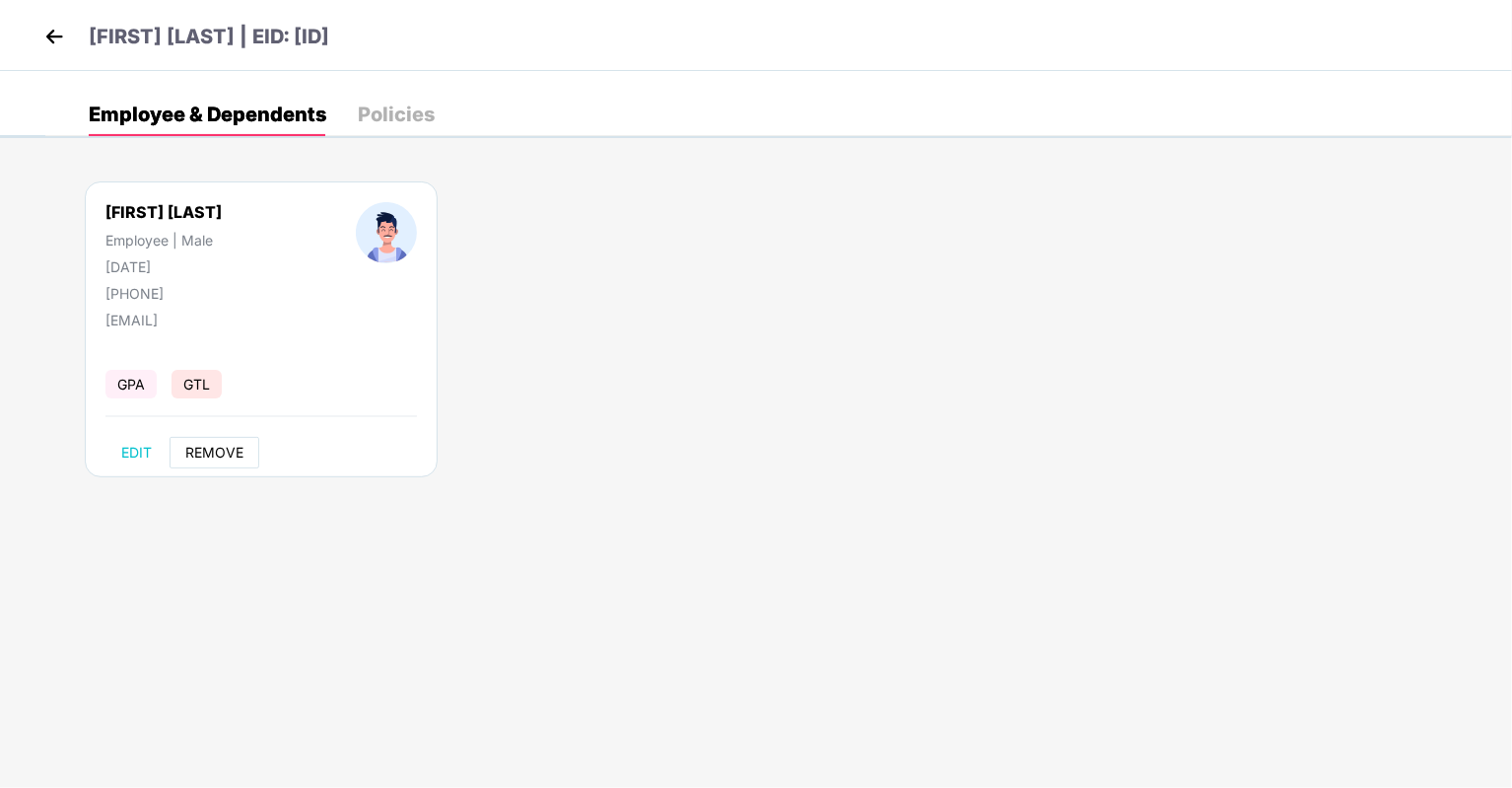 click on "REMOVE" at bounding box center [214, 453] 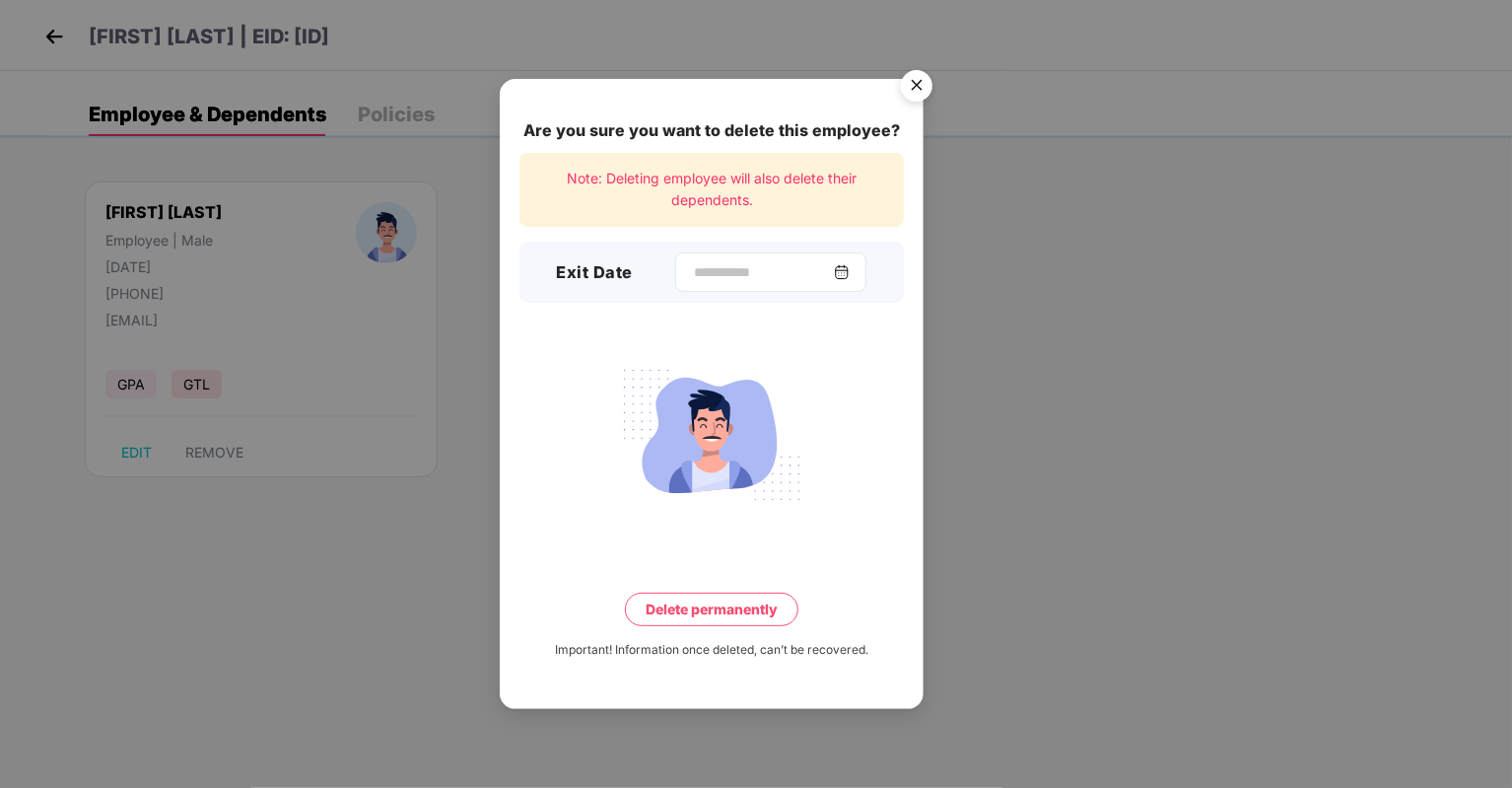click at bounding box center [842, 272] 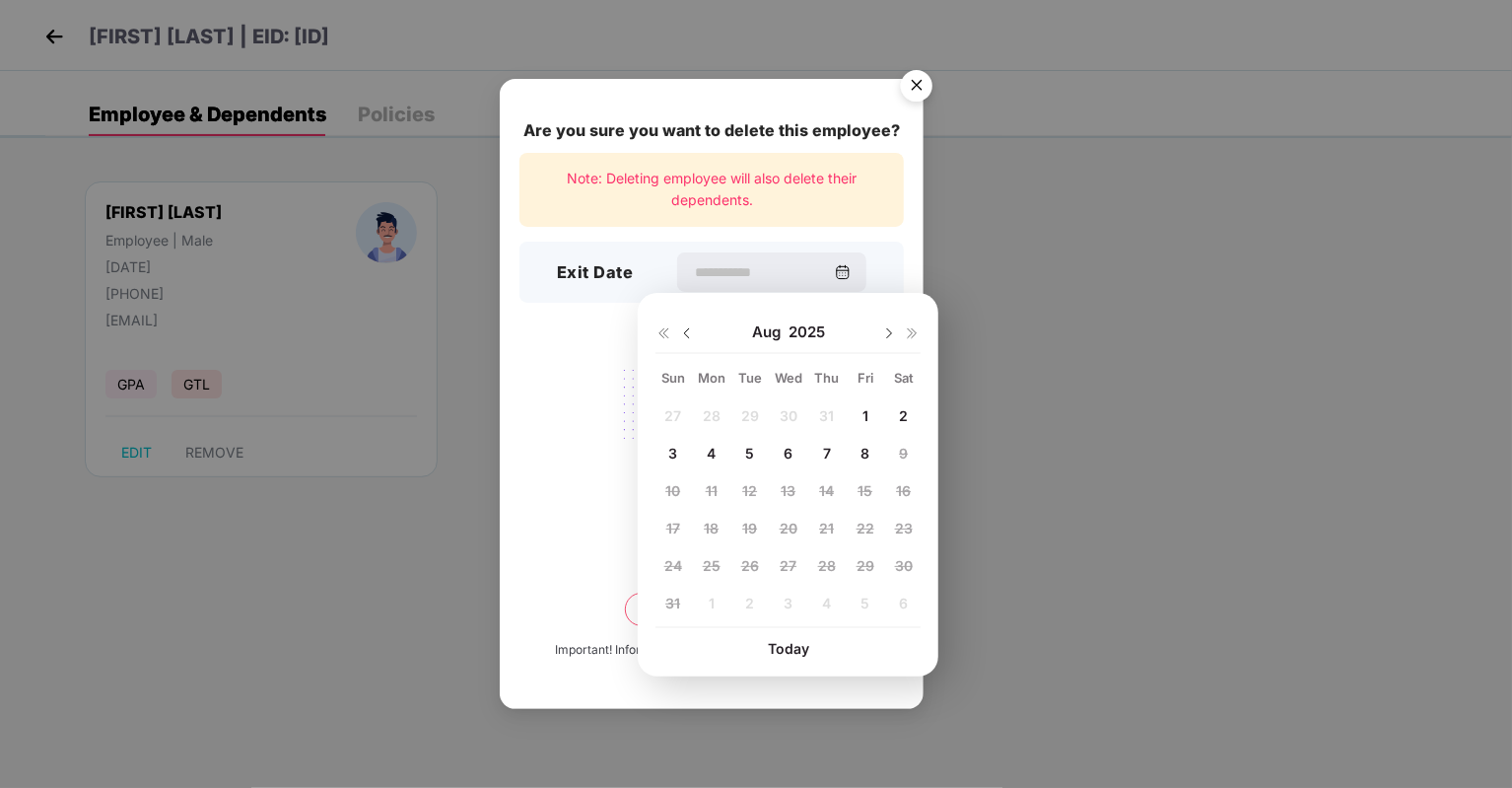 click on "8" at bounding box center (864, 453) 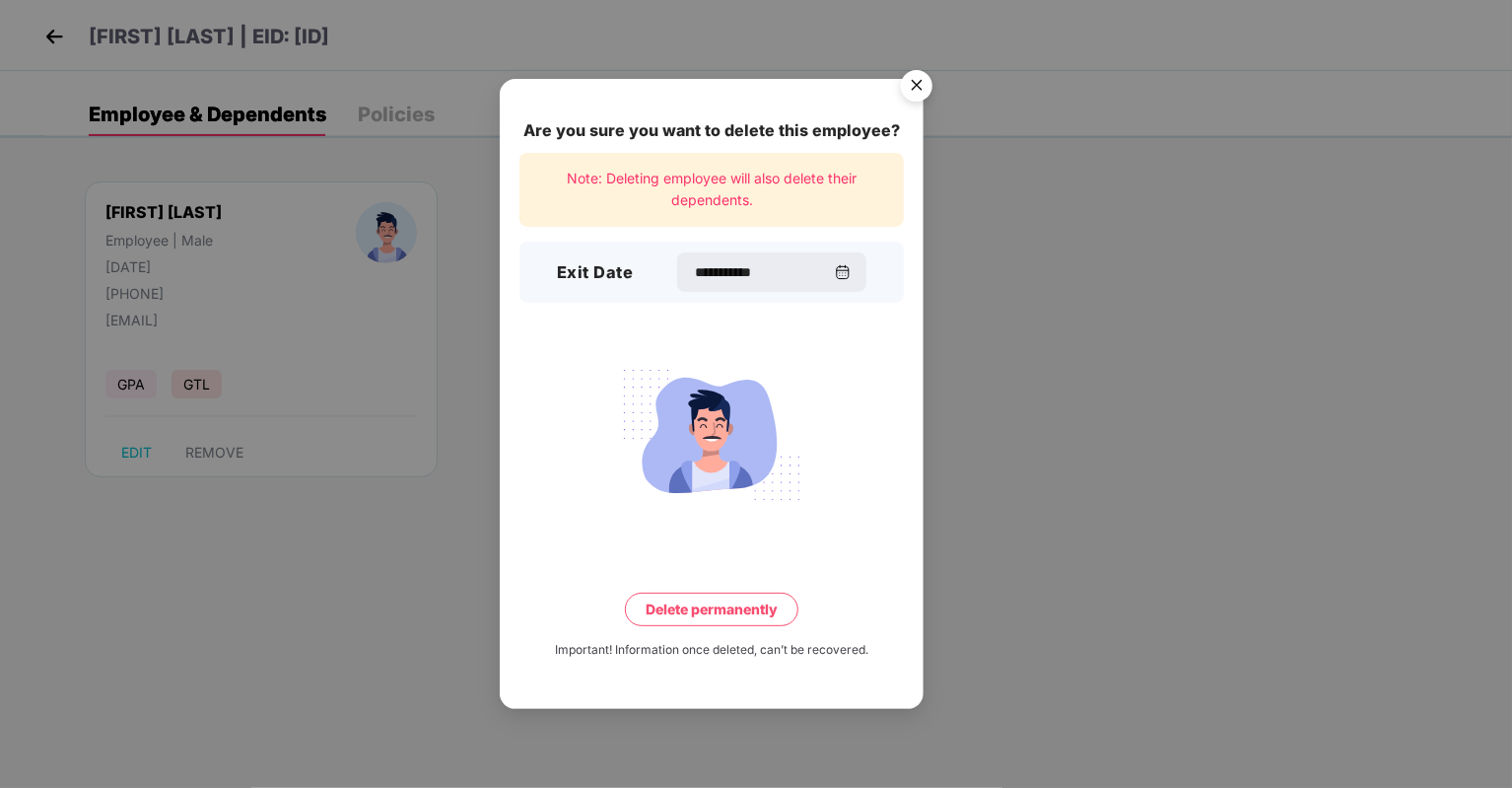 click on "Delete permanently" at bounding box center (712, 609) 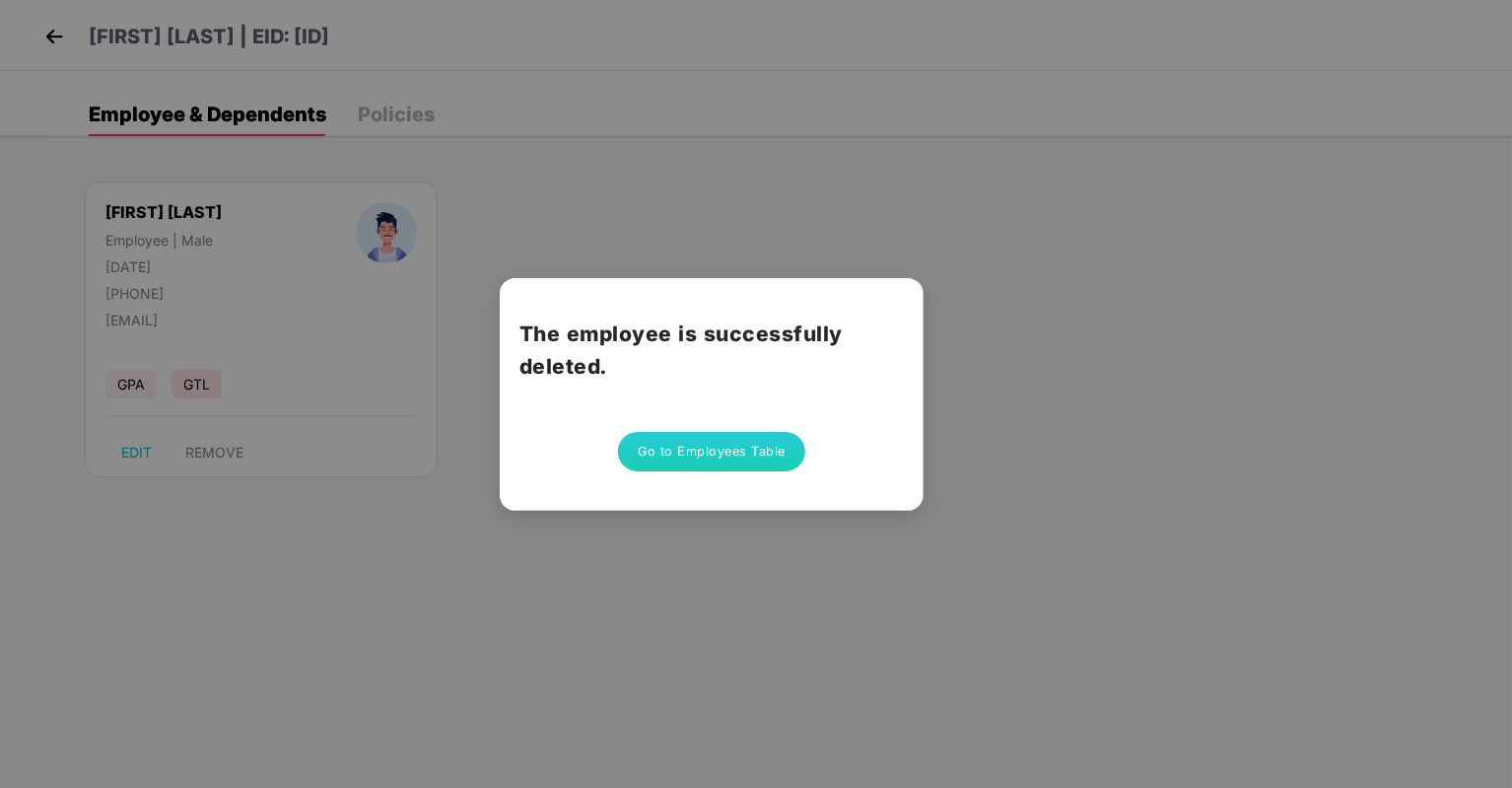 click on "Go to Employees Table" at bounding box center [712, 452] 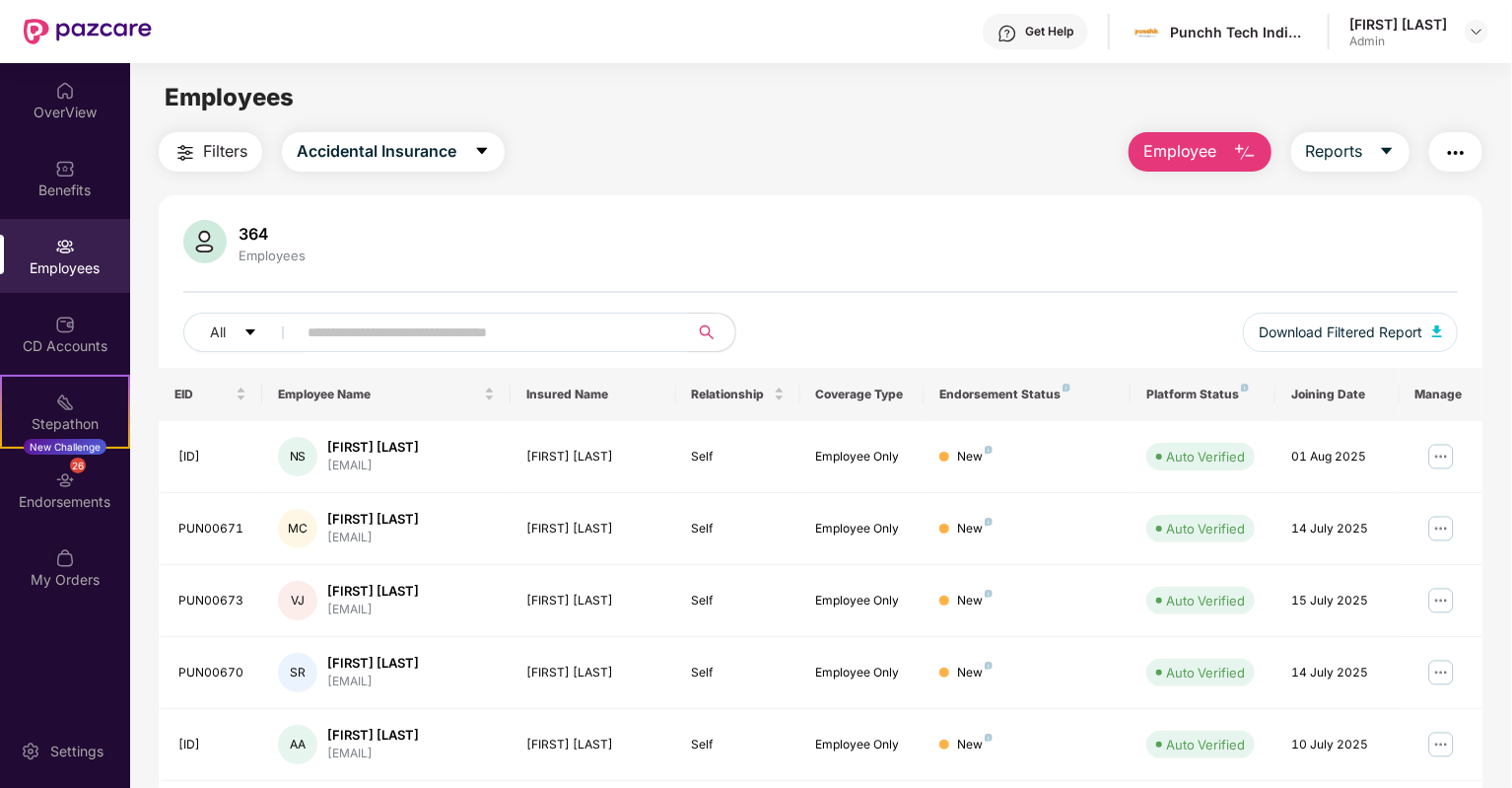 click at bounding box center [484, 332] 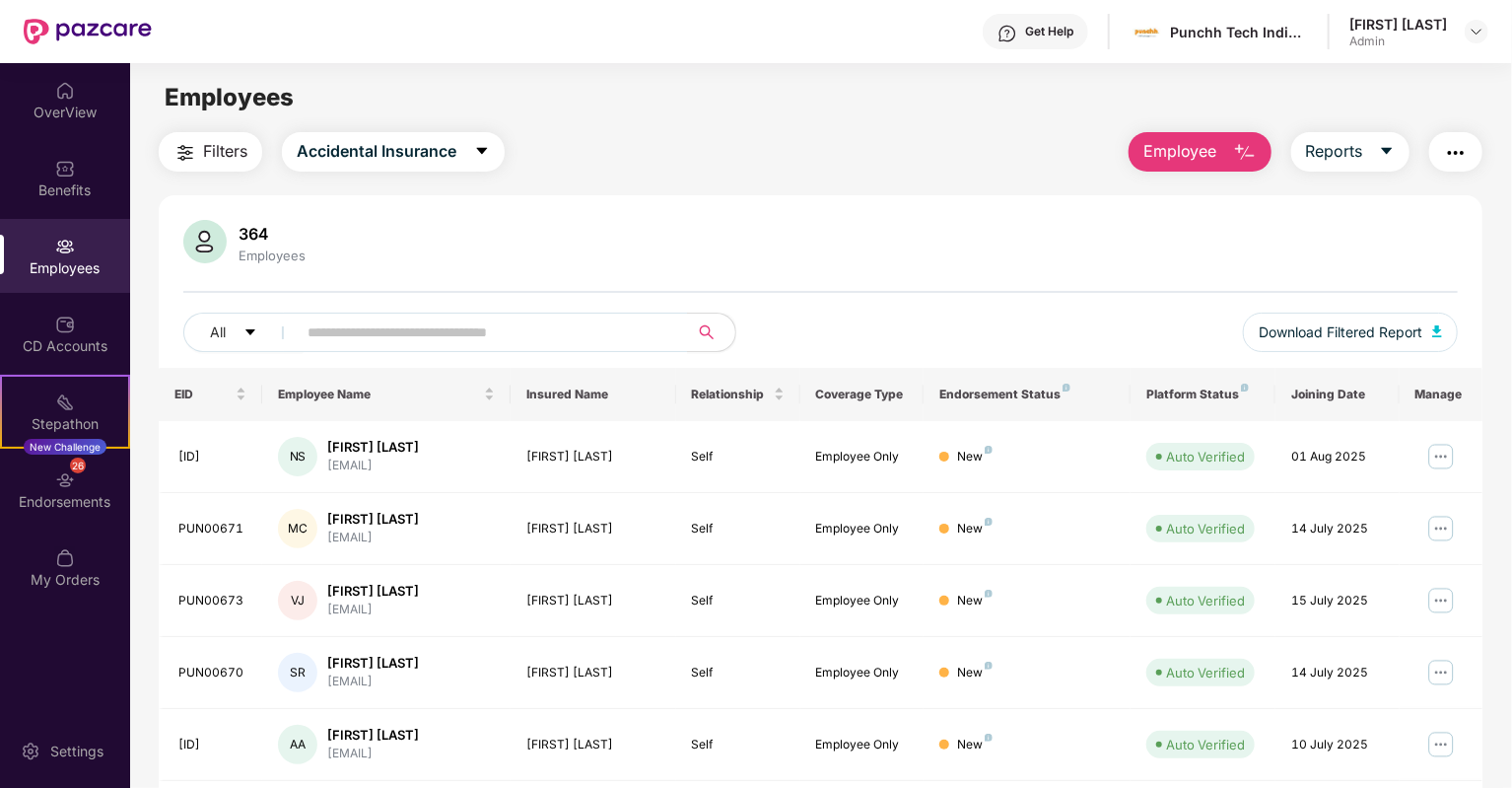 click on "Employee" at bounding box center (1180, 151) 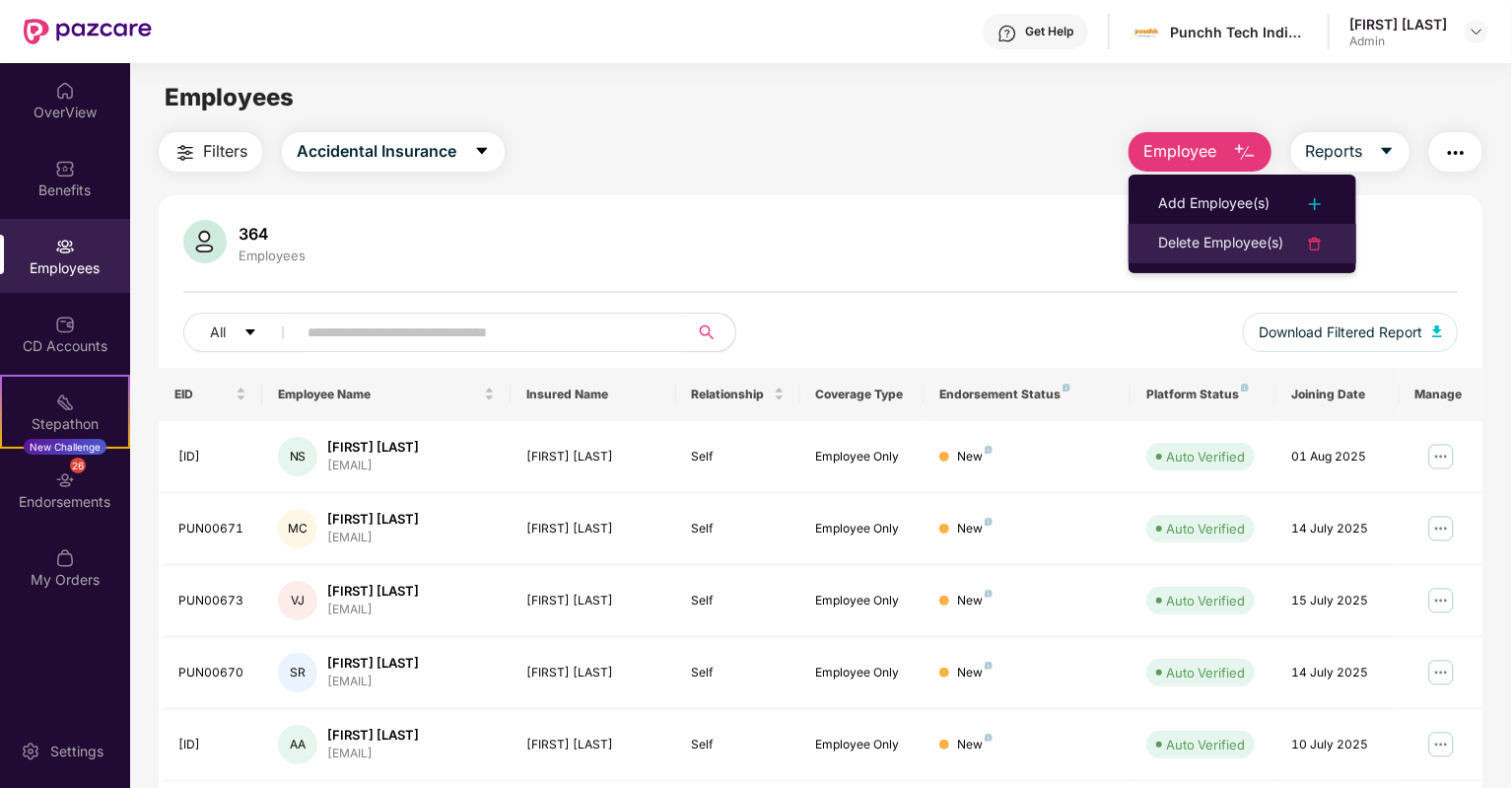click on "Delete Employee(s)" at bounding box center [1220, 244] 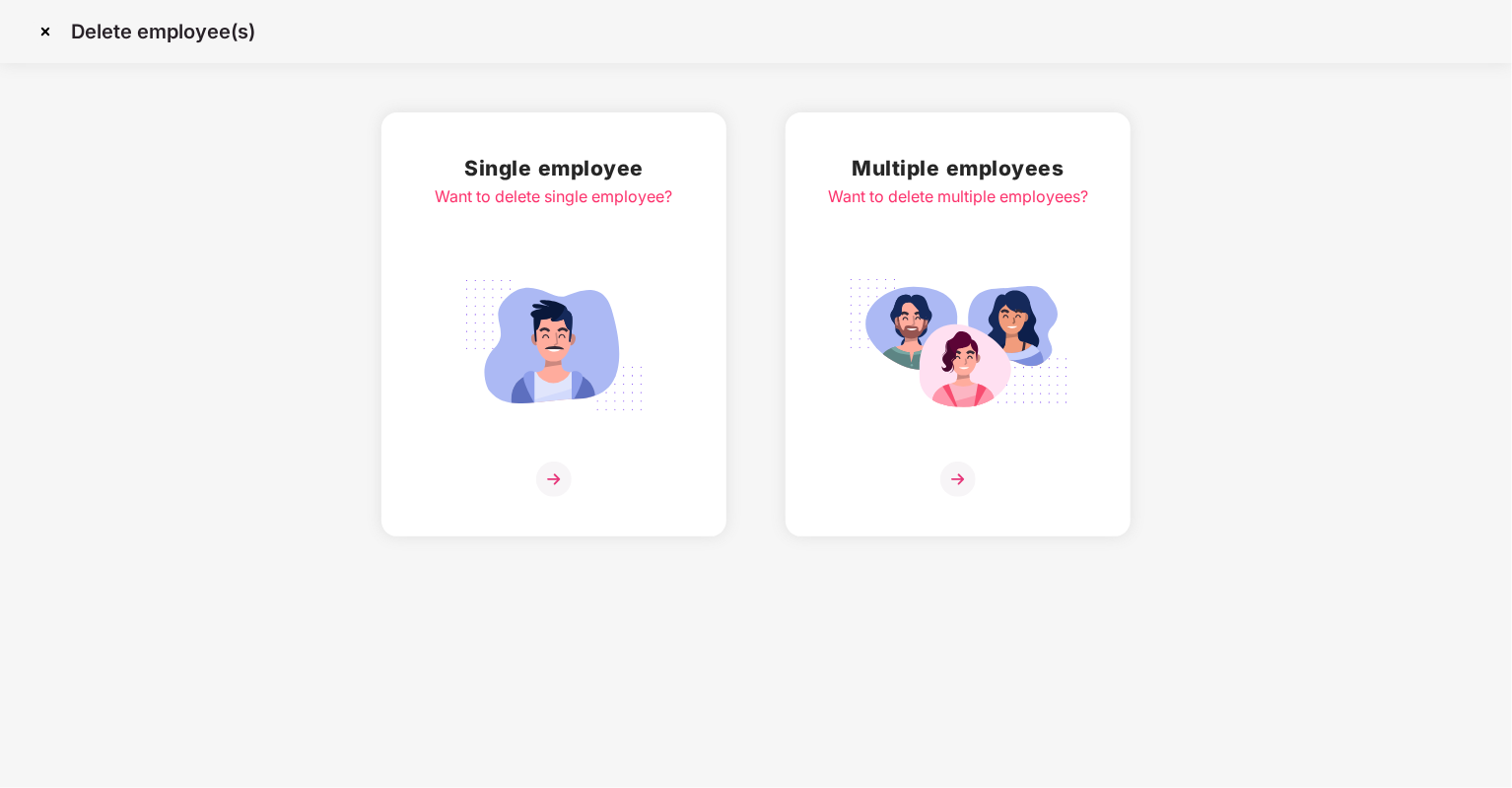 click at bounding box center (554, 479) 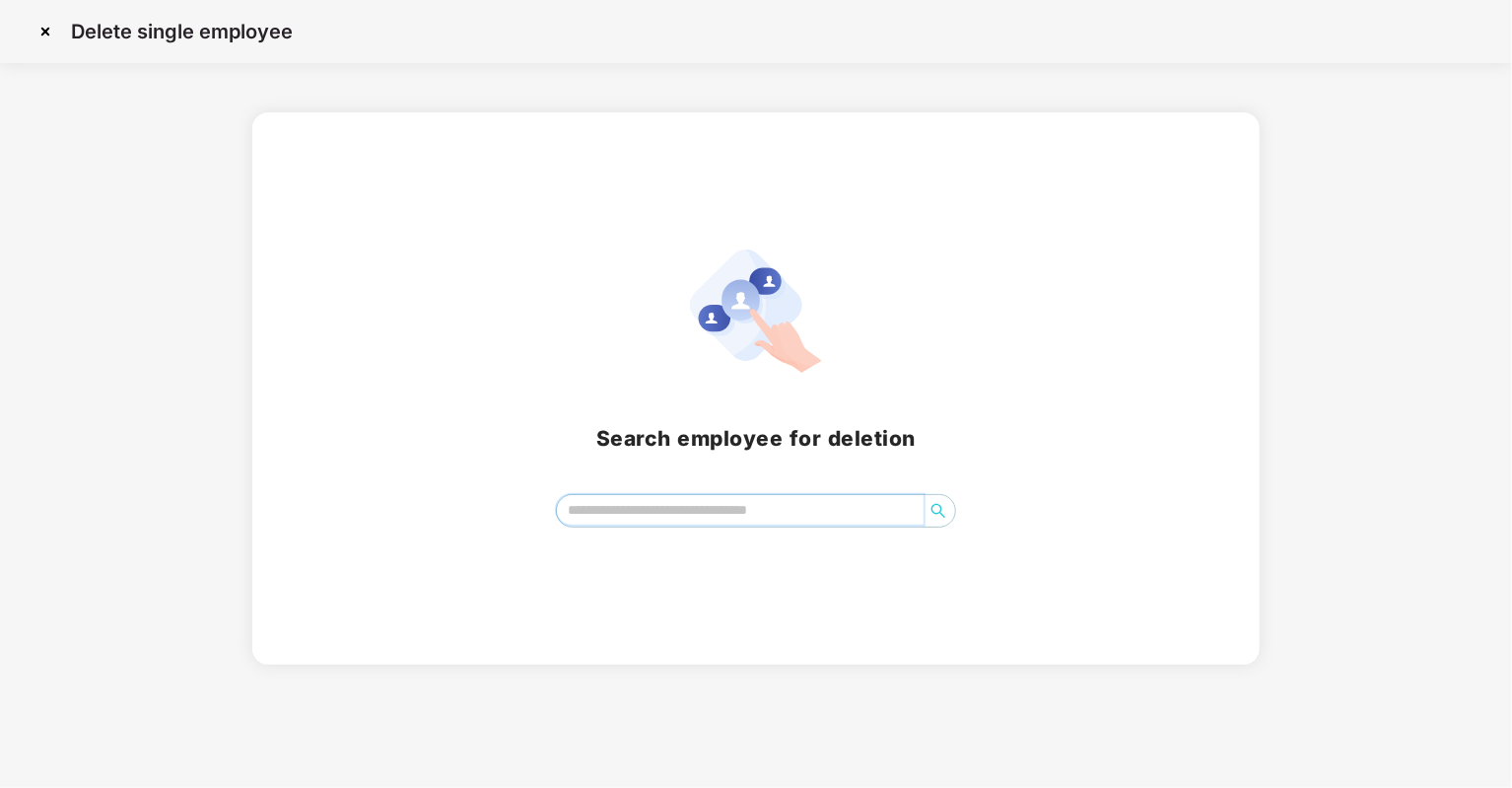click at bounding box center (740, 510) 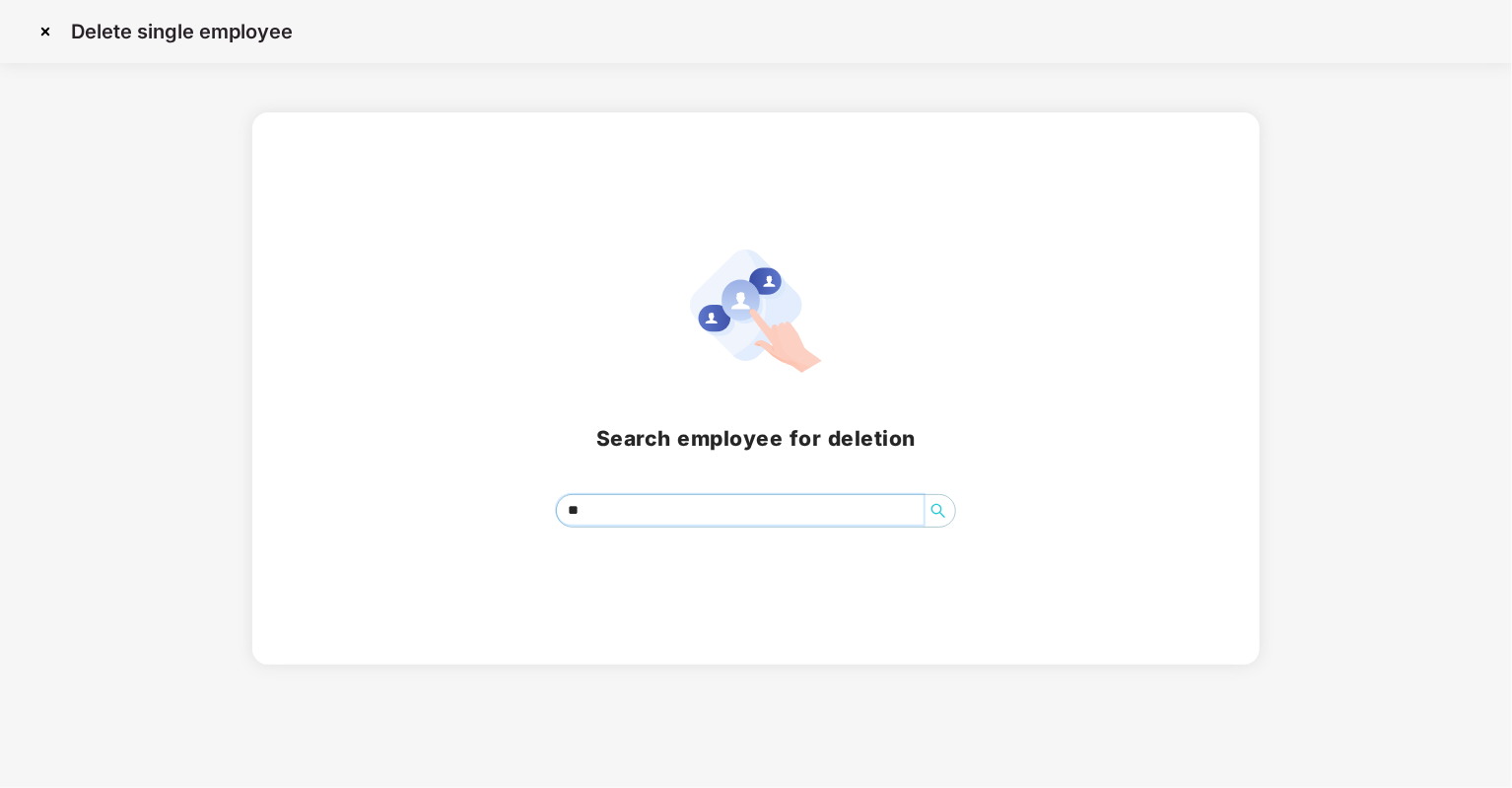 type on "*" 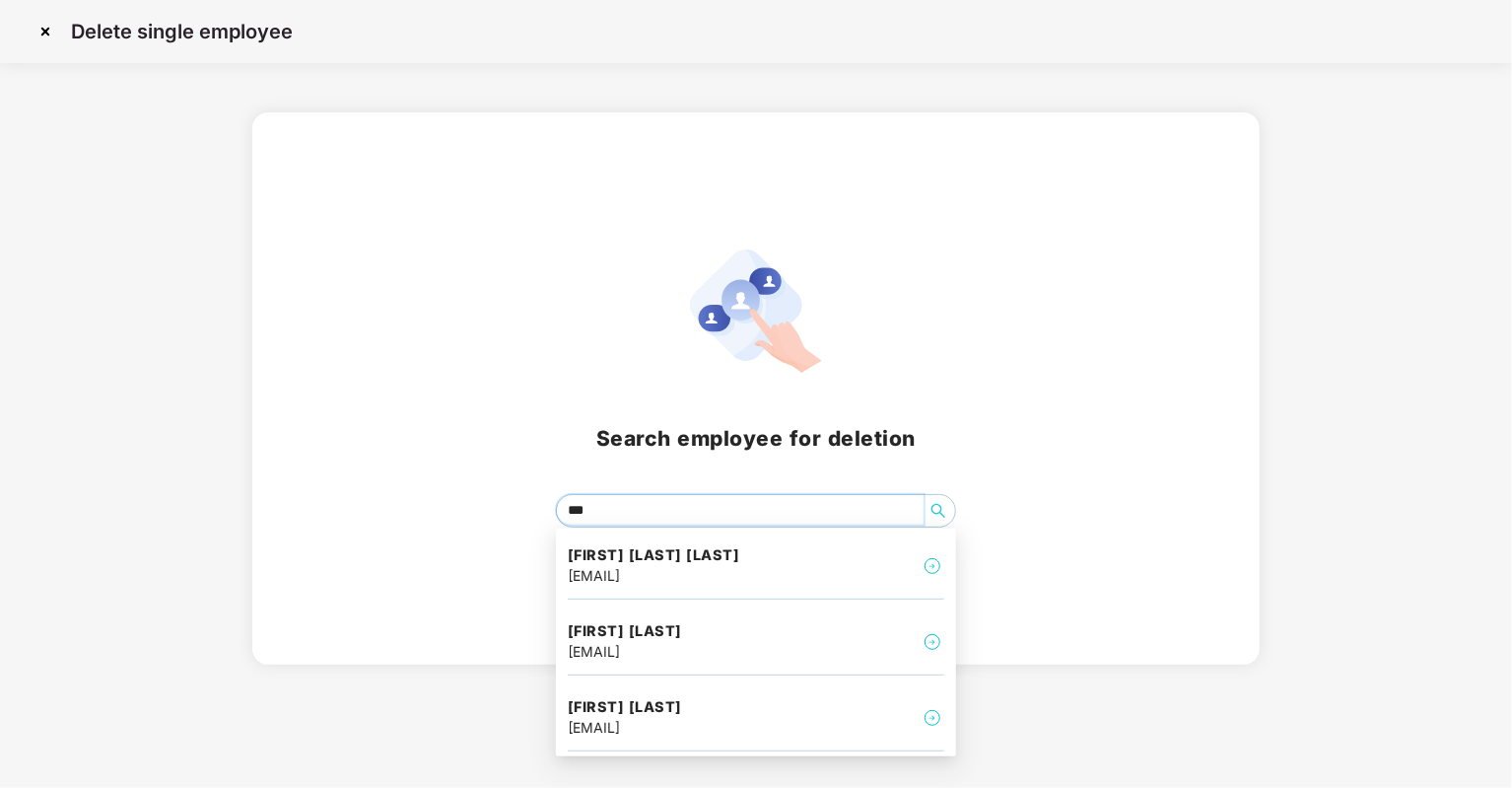 type on "****" 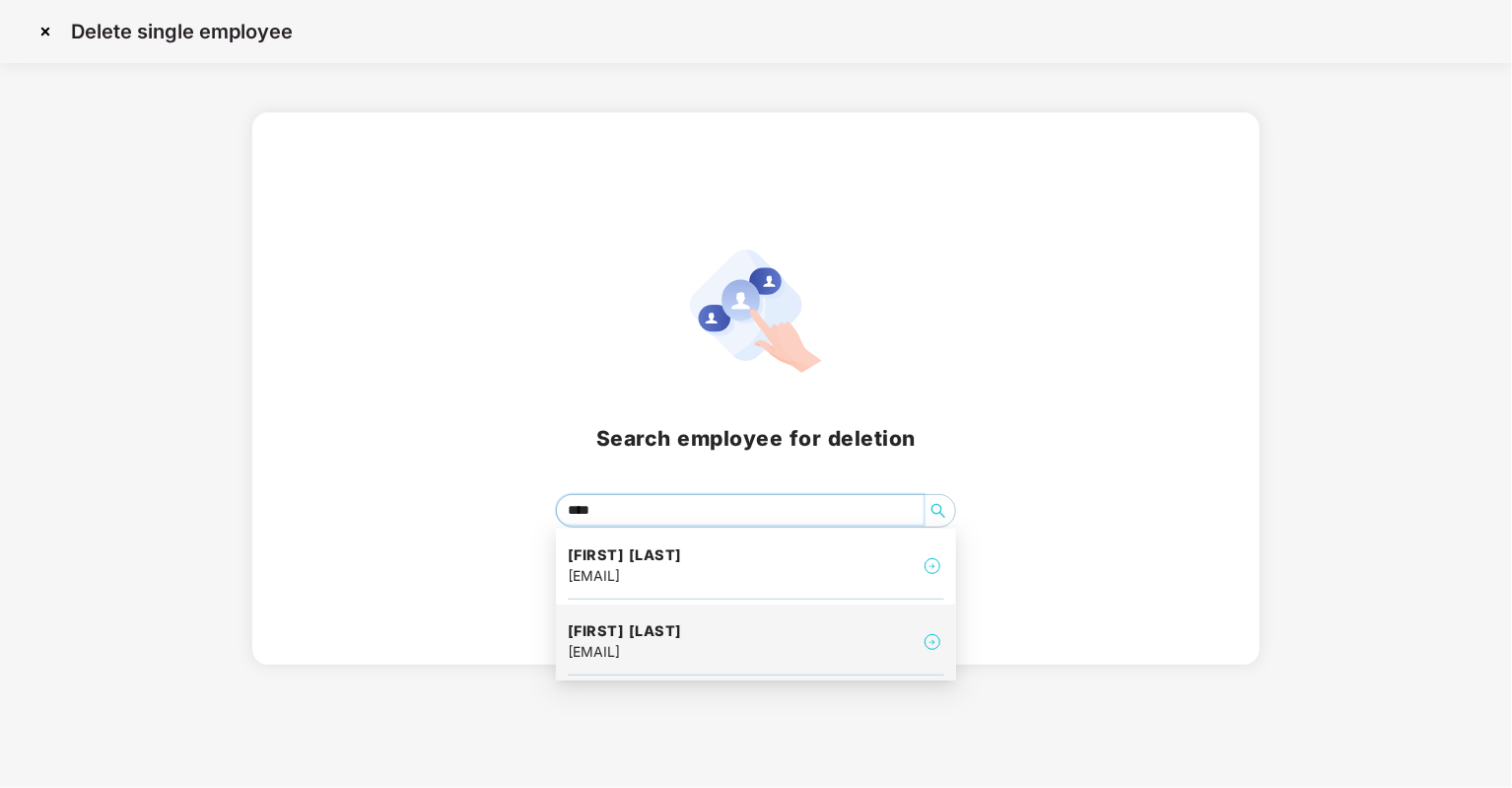 click on "[FIRST] [LAST] [EMAIL]" at bounding box center (756, 642) 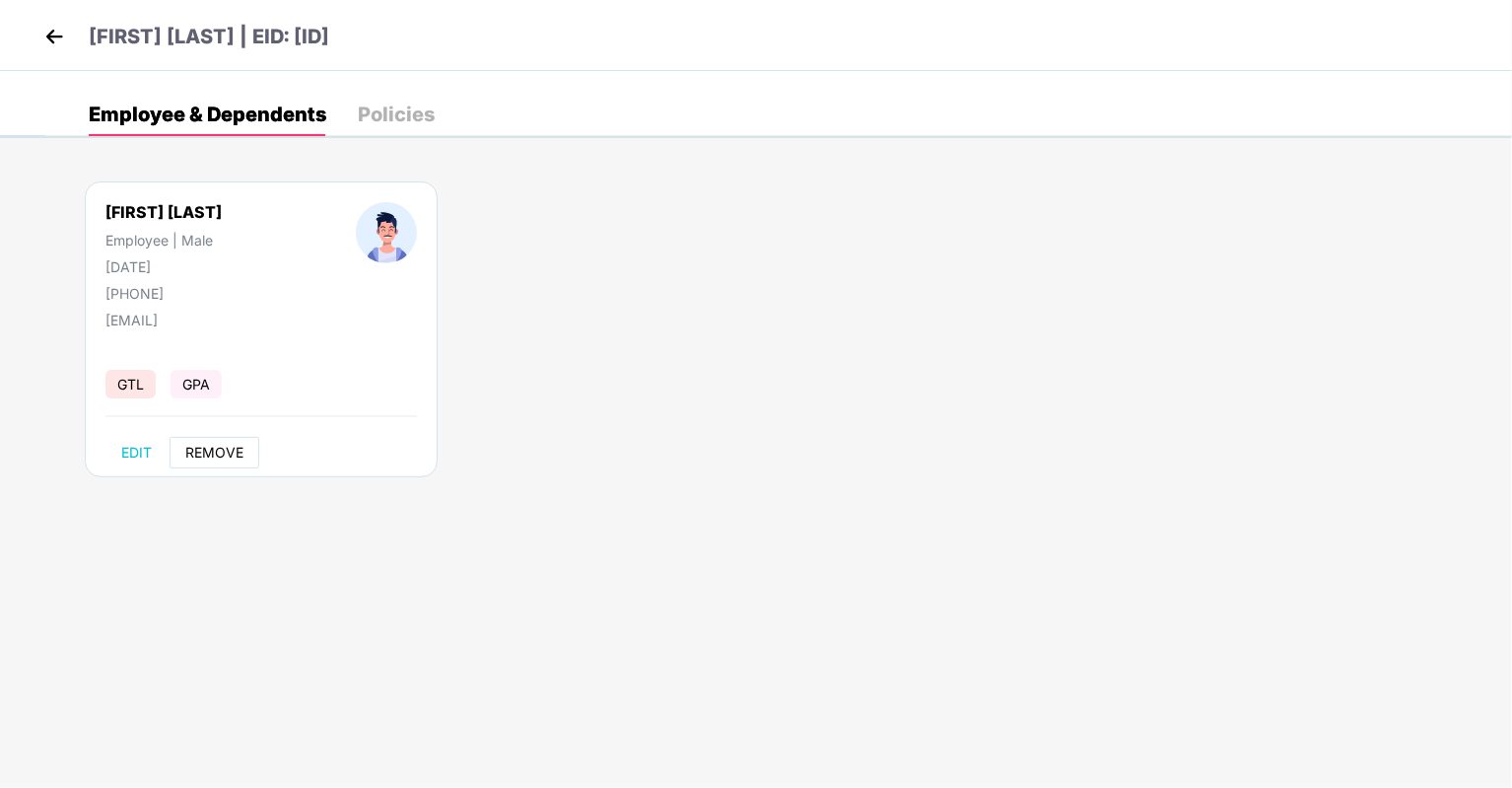 click on "REMOVE" at bounding box center [214, 453] 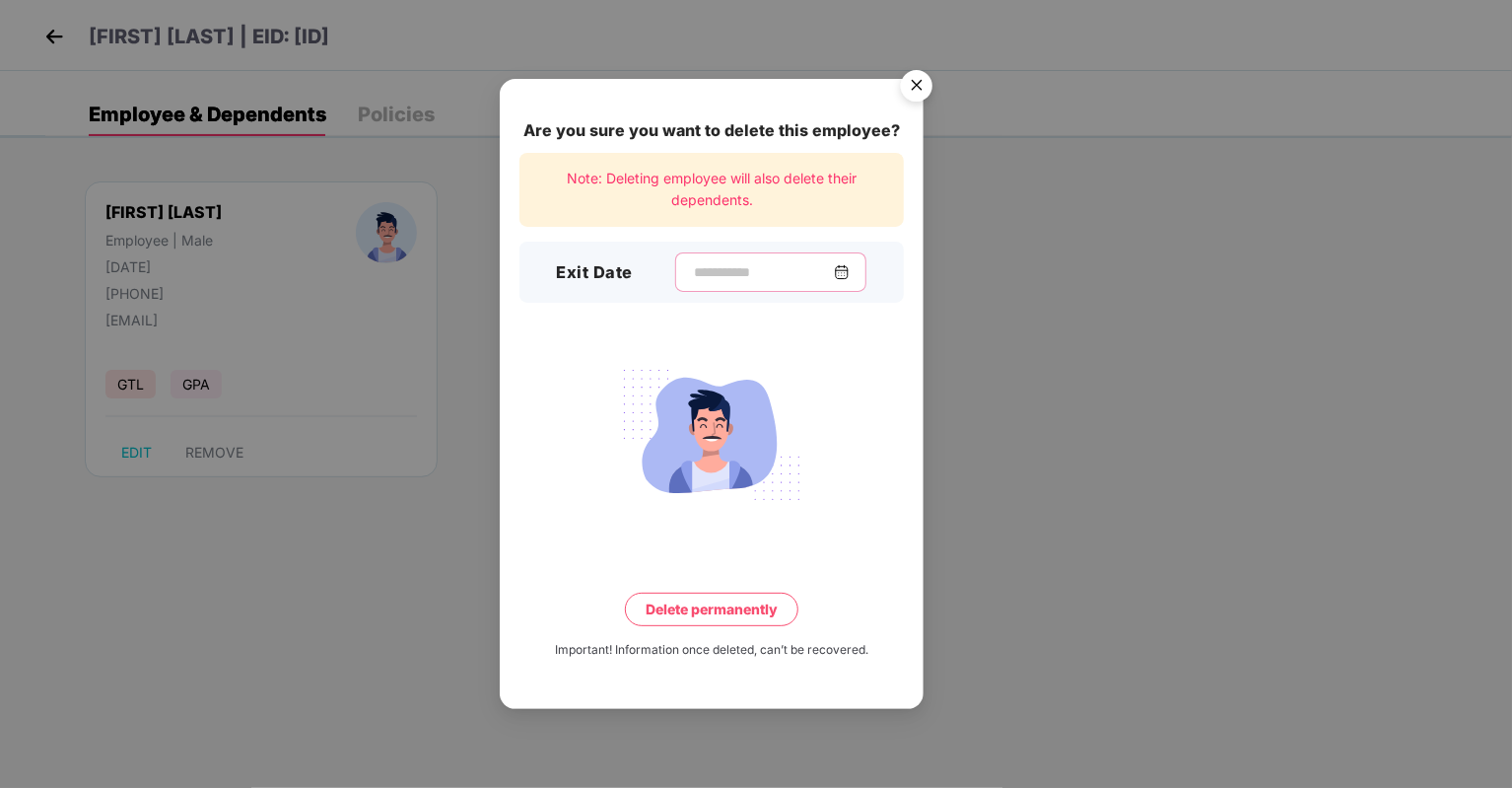 click at bounding box center (763, 272) 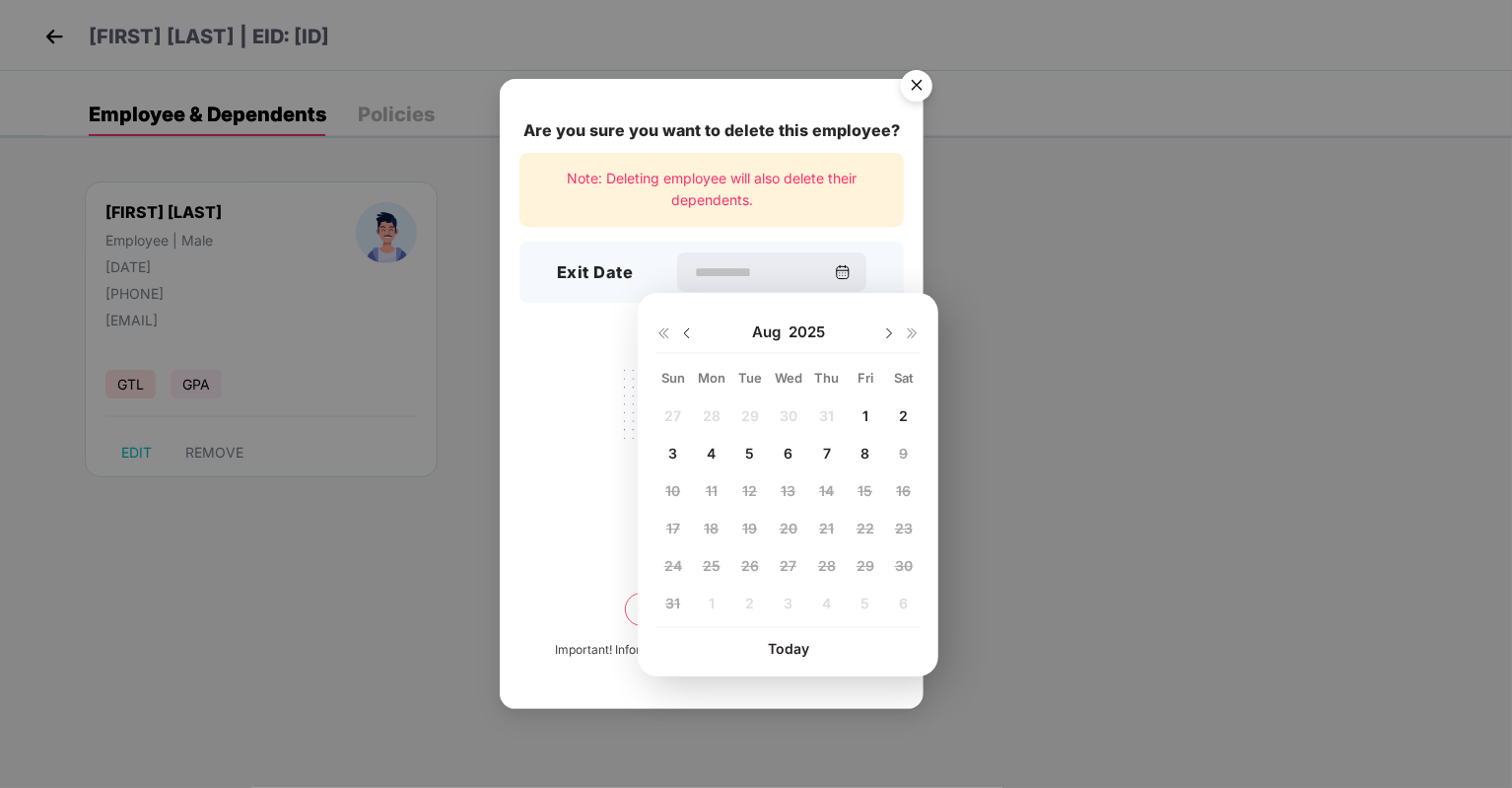 click at bounding box center [687, 333] 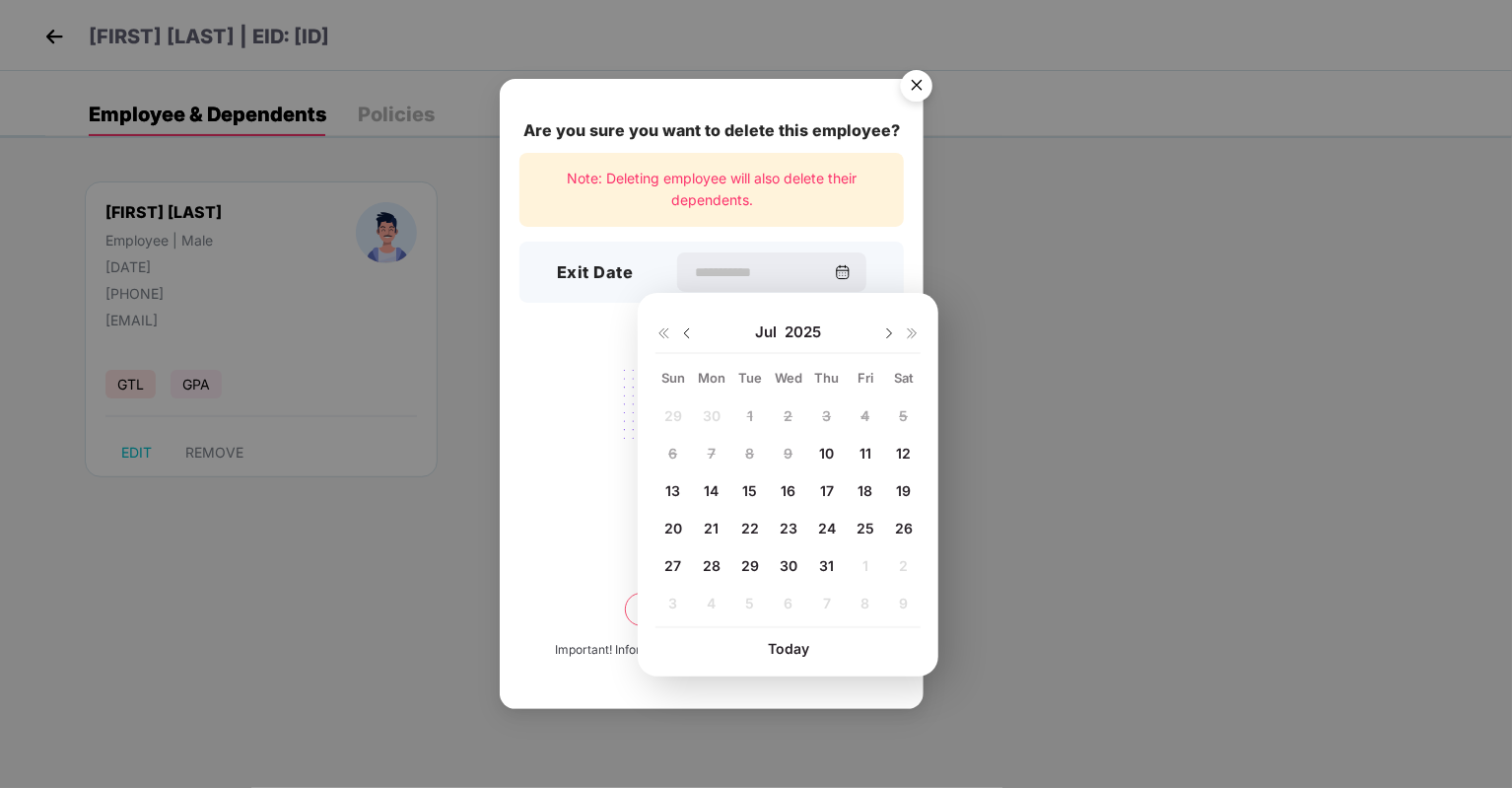 click on "18" at bounding box center [865, 491] 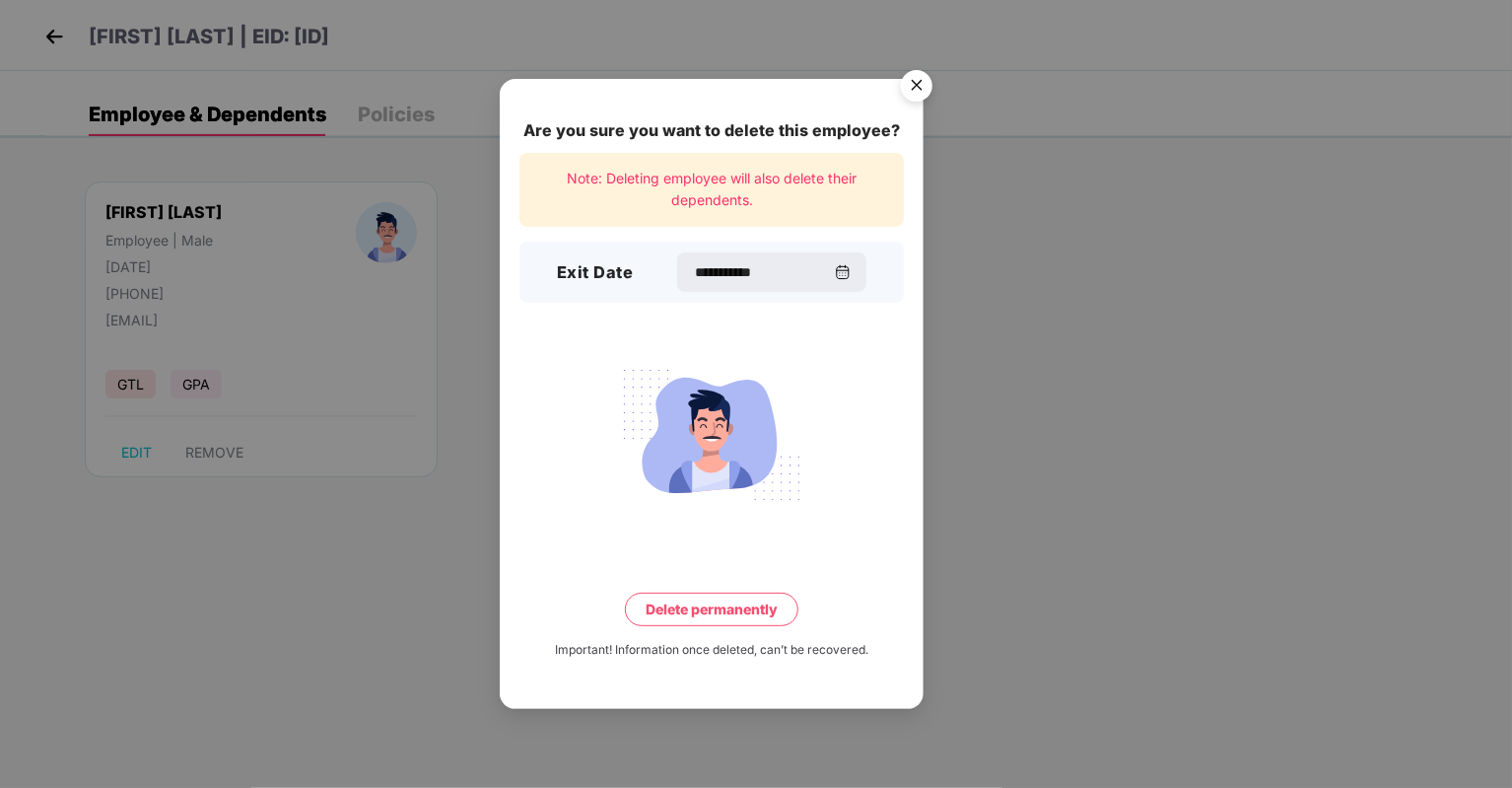 click on "Delete permanently" at bounding box center [712, 609] 